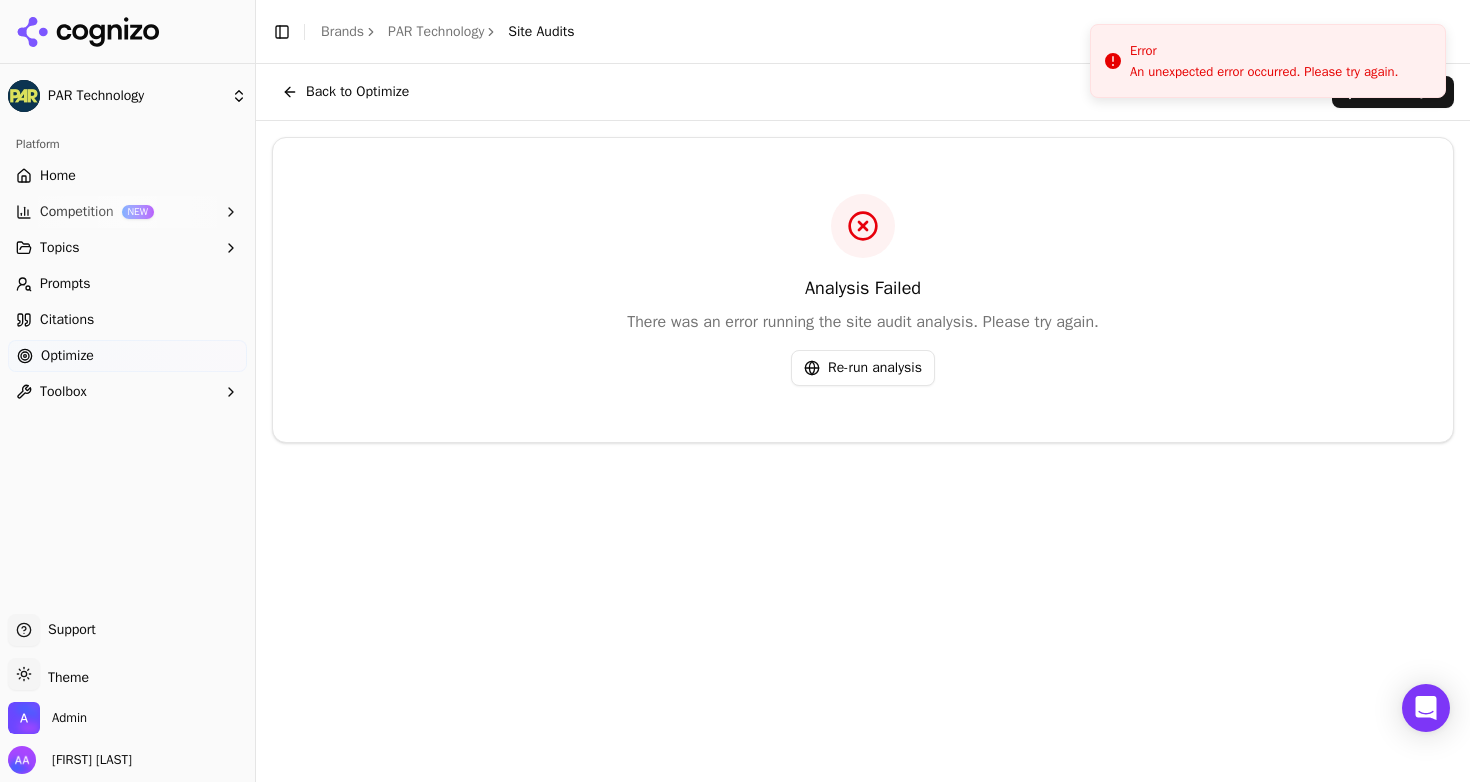 scroll, scrollTop: 0, scrollLeft: 0, axis: both 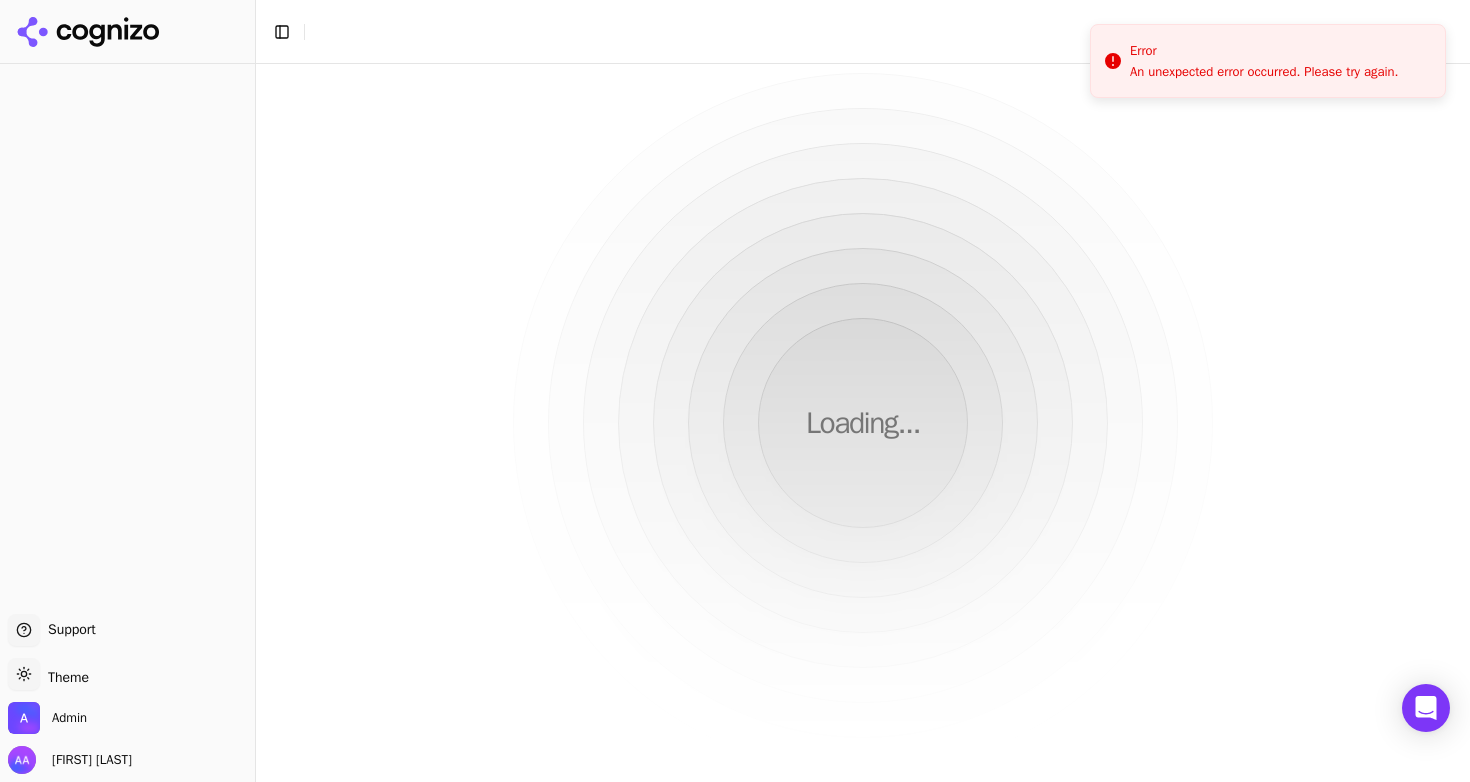 click on "Loading..." at bounding box center (863, 423) 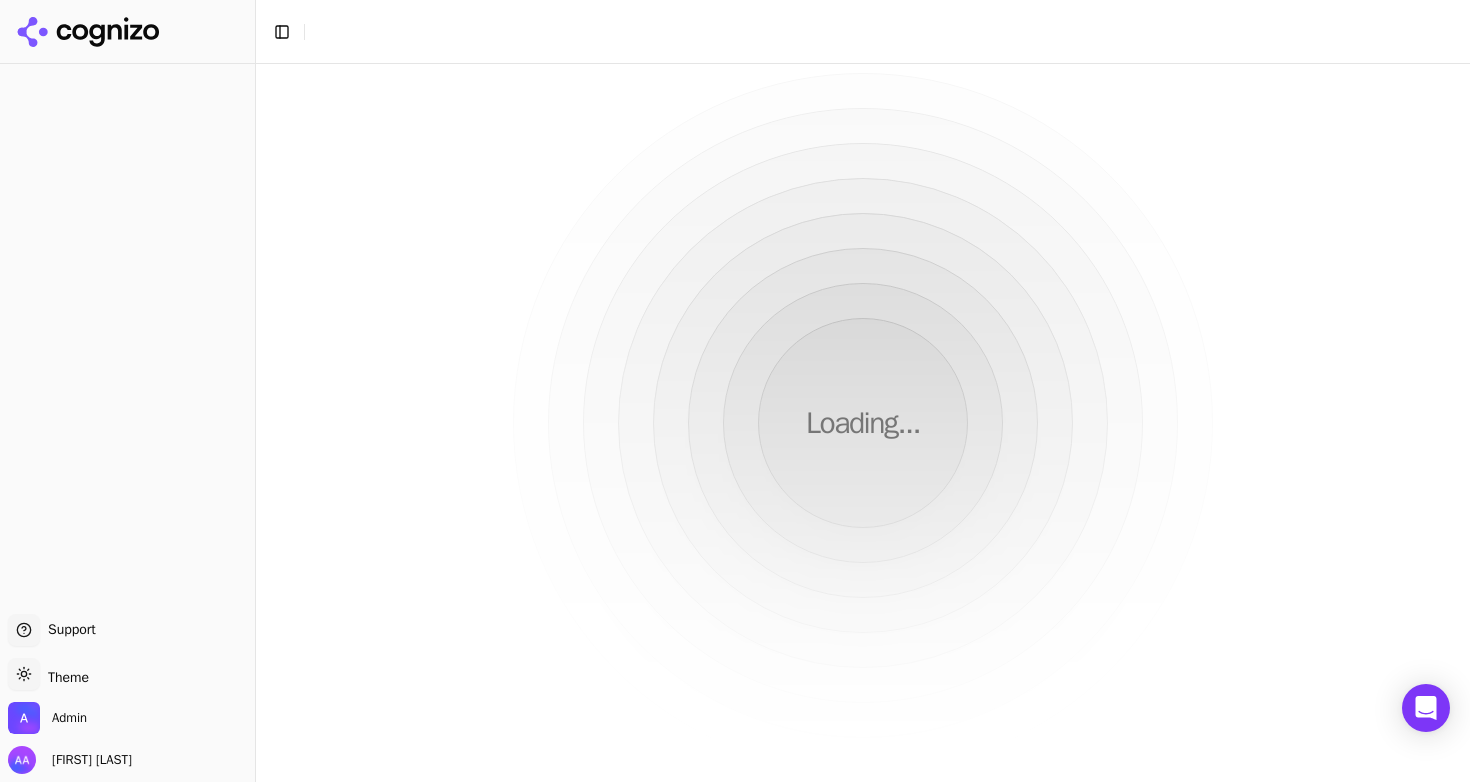 click on "Loading..." at bounding box center [863, 423] 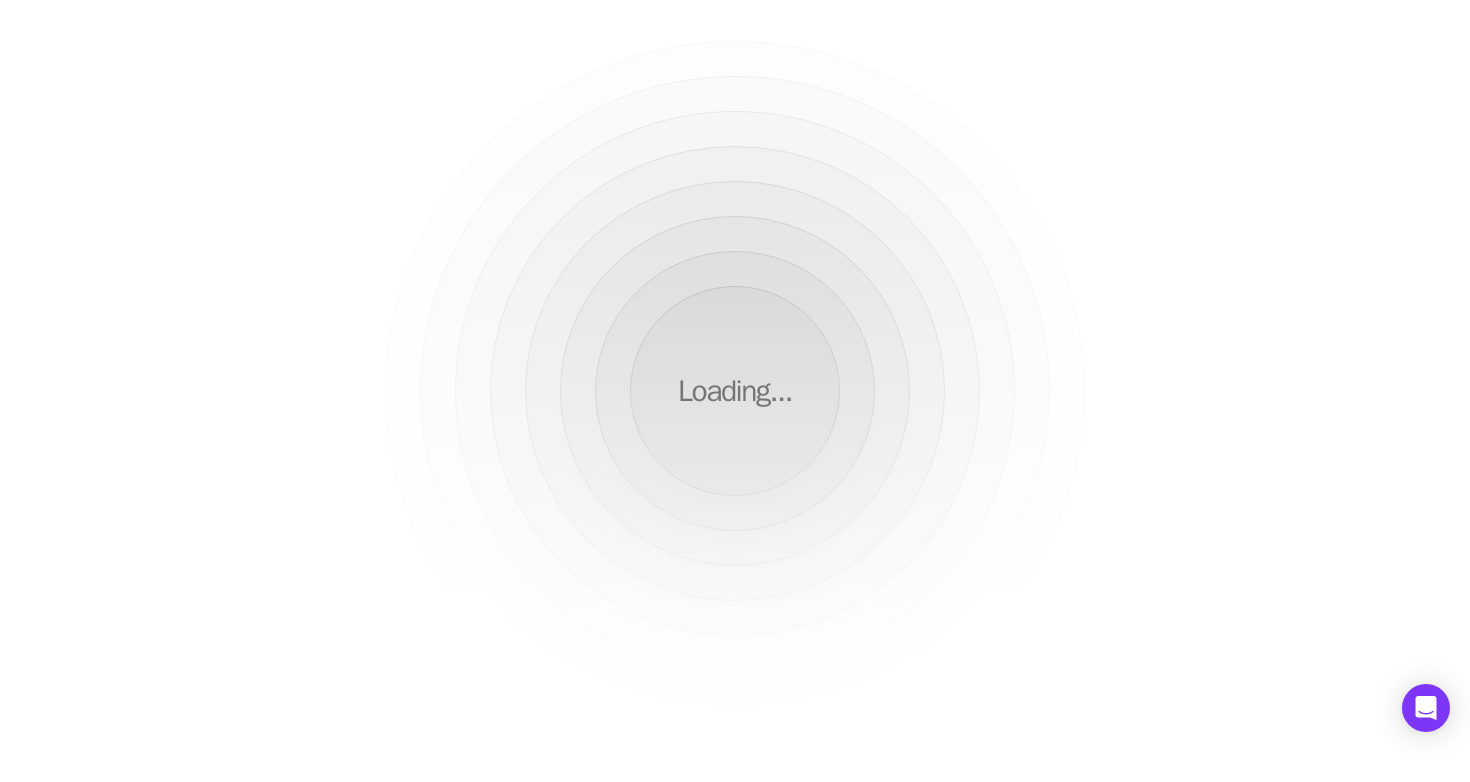 scroll, scrollTop: 0, scrollLeft: 0, axis: both 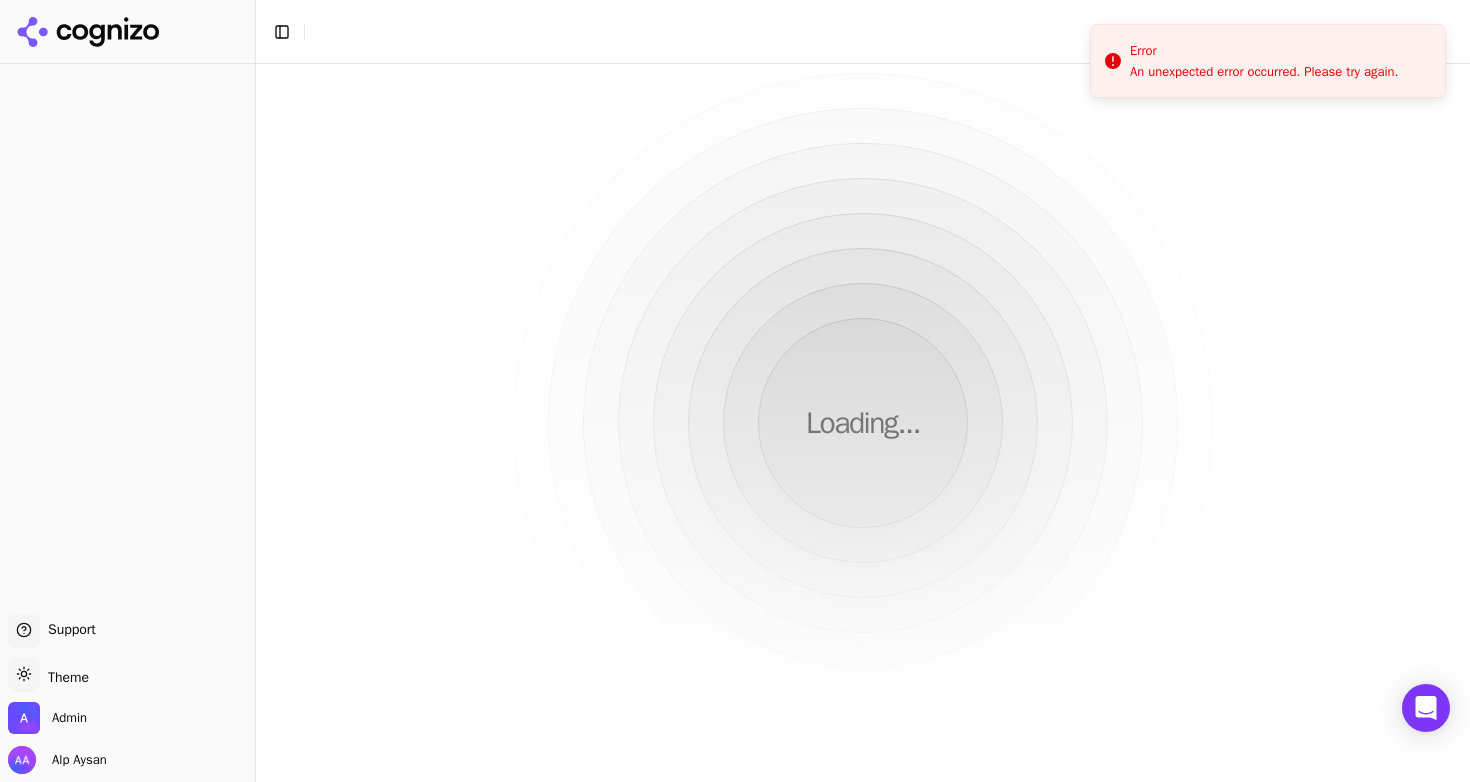 click at bounding box center [127, 335] 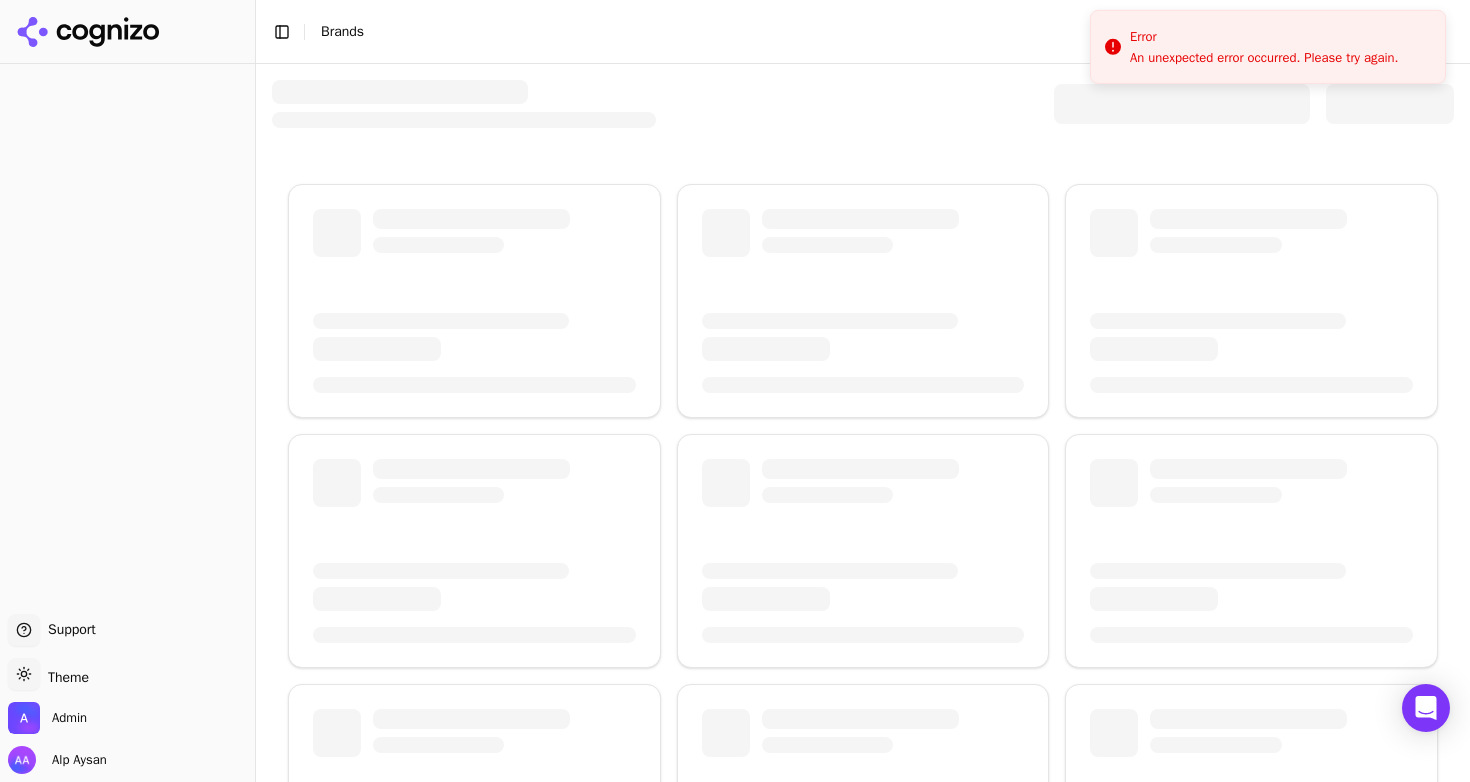 drag, startPoint x: 1178, startPoint y: 73, endPoint x: 1174, endPoint y: -22, distance: 95.084175 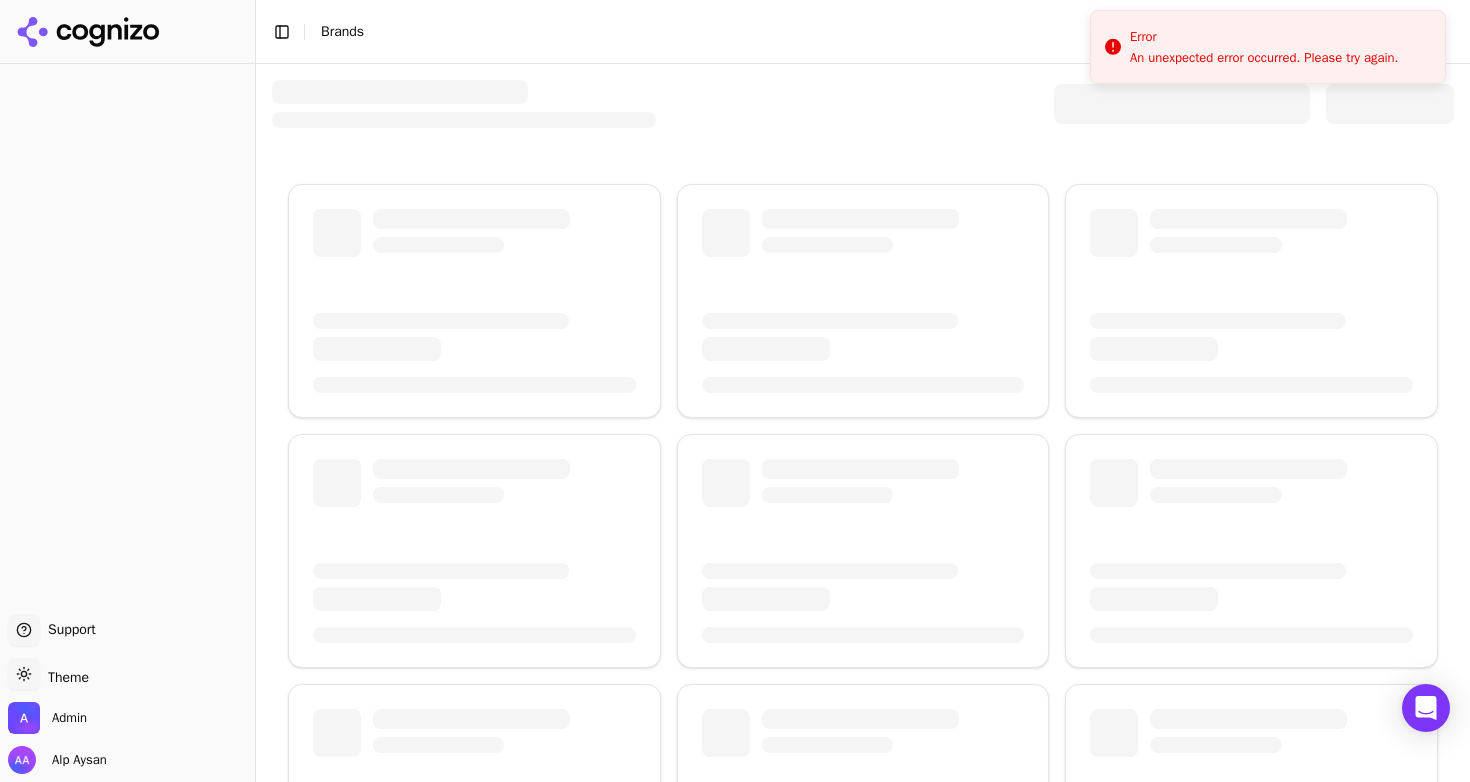 click on "An unexpected error occurred. Please try again." at bounding box center (1264, 57) 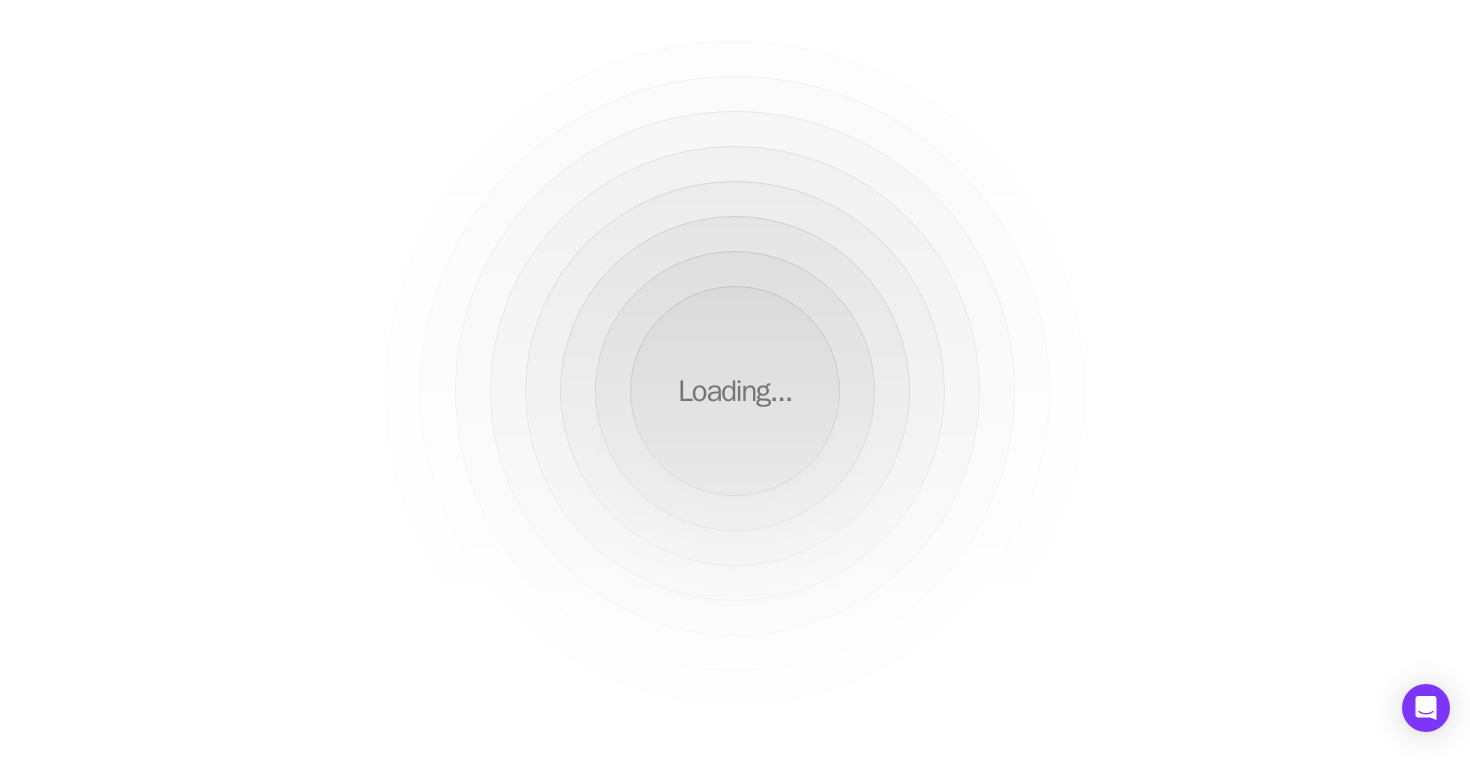 scroll, scrollTop: 0, scrollLeft: 0, axis: both 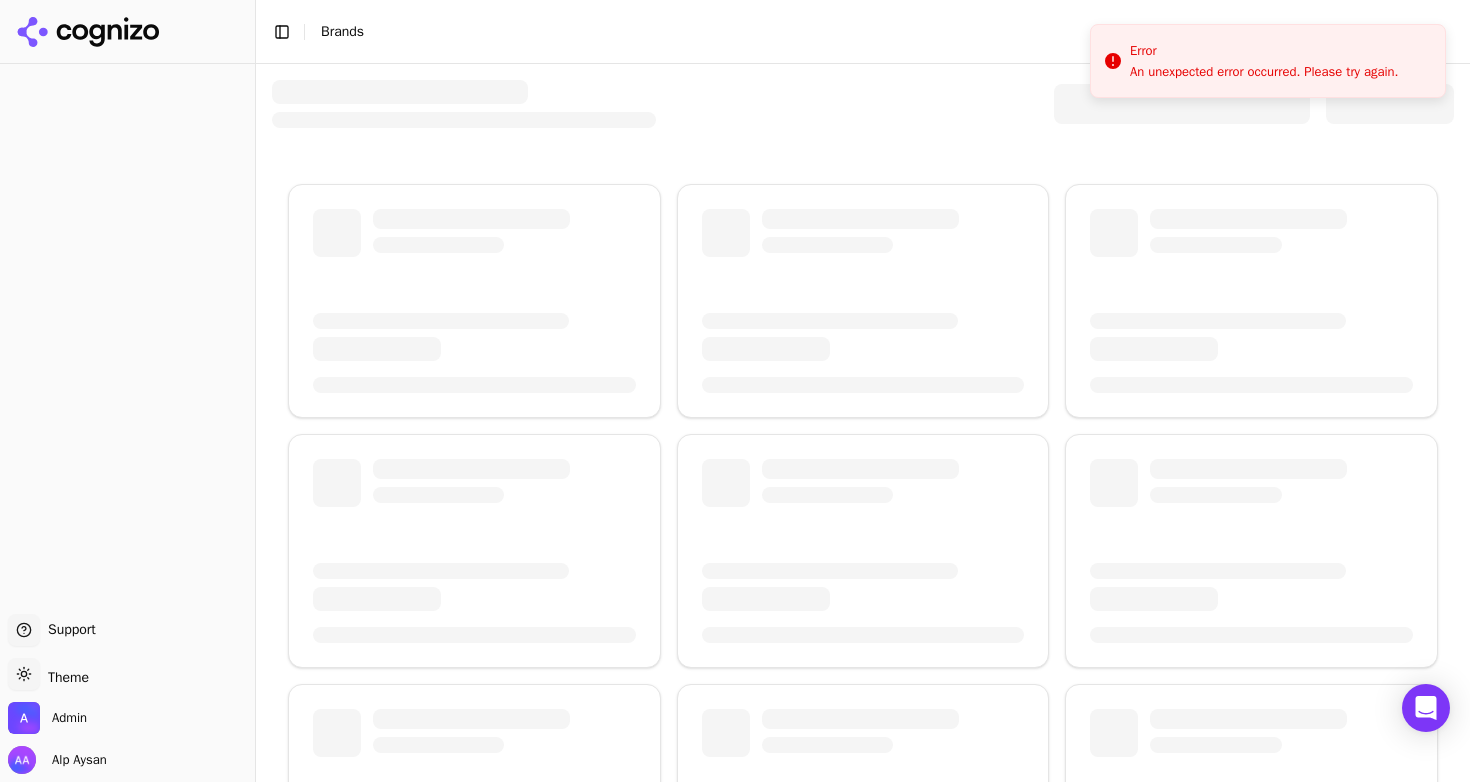 click at bounding box center [863, 104] 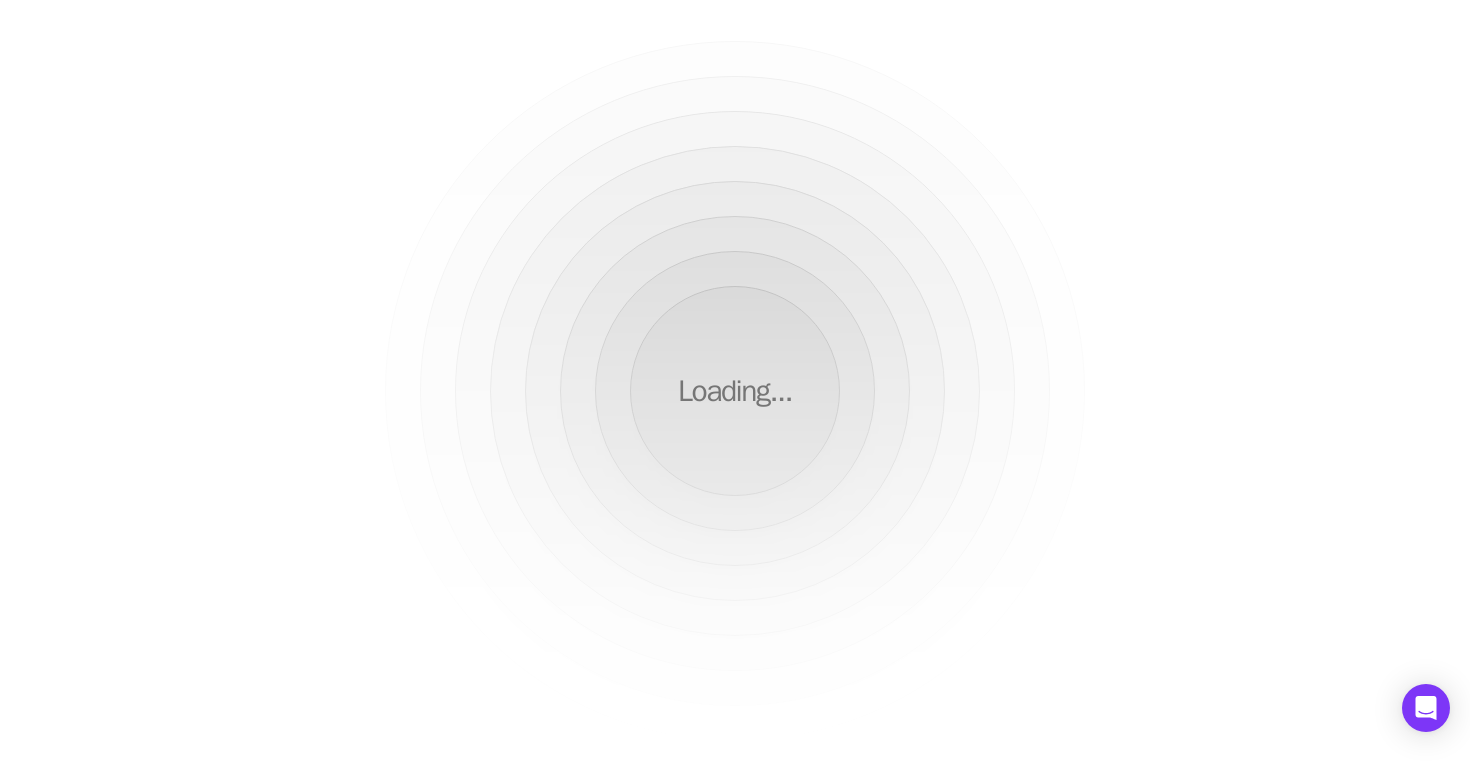 scroll, scrollTop: 0, scrollLeft: 0, axis: both 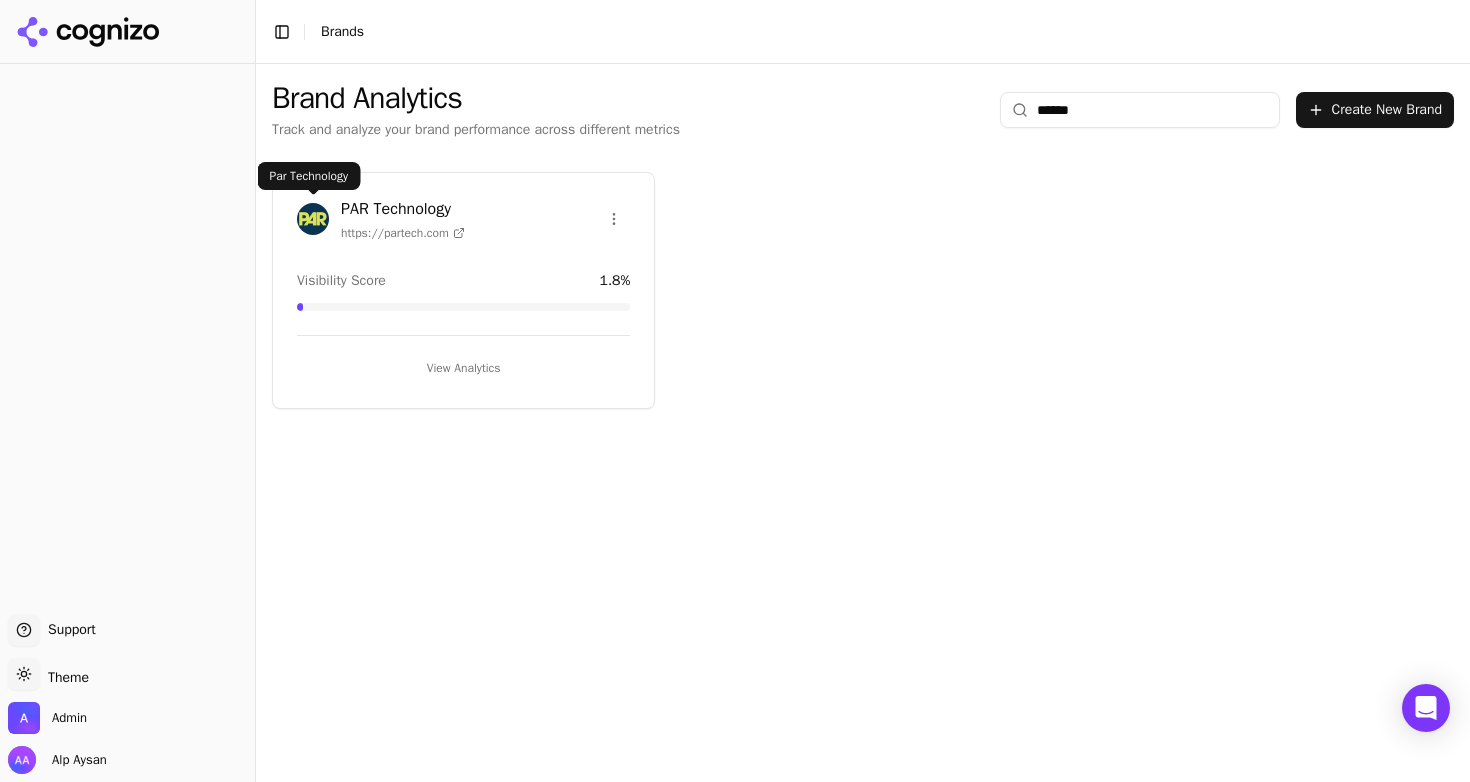 type on "******" 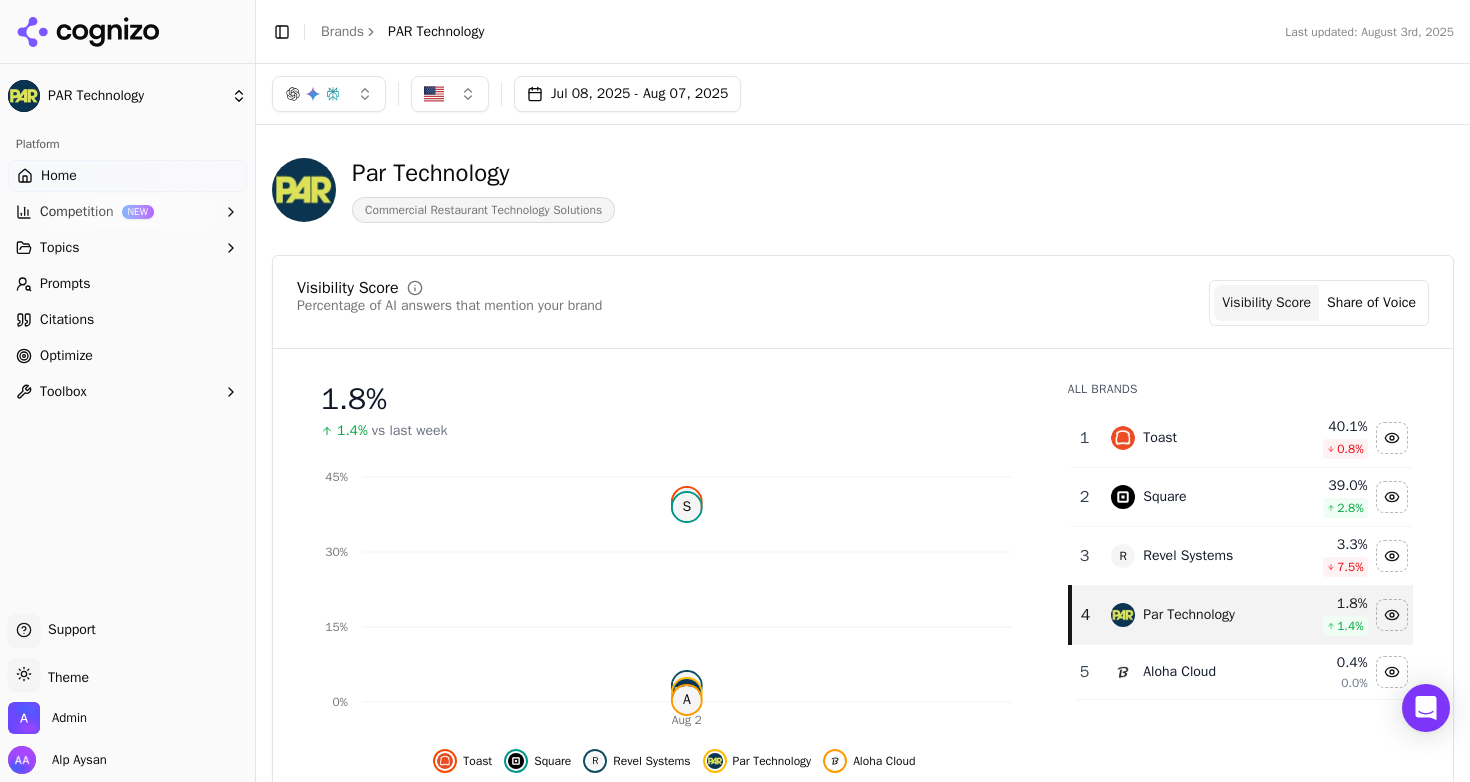 click on "Citations" at bounding box center [67, 320] 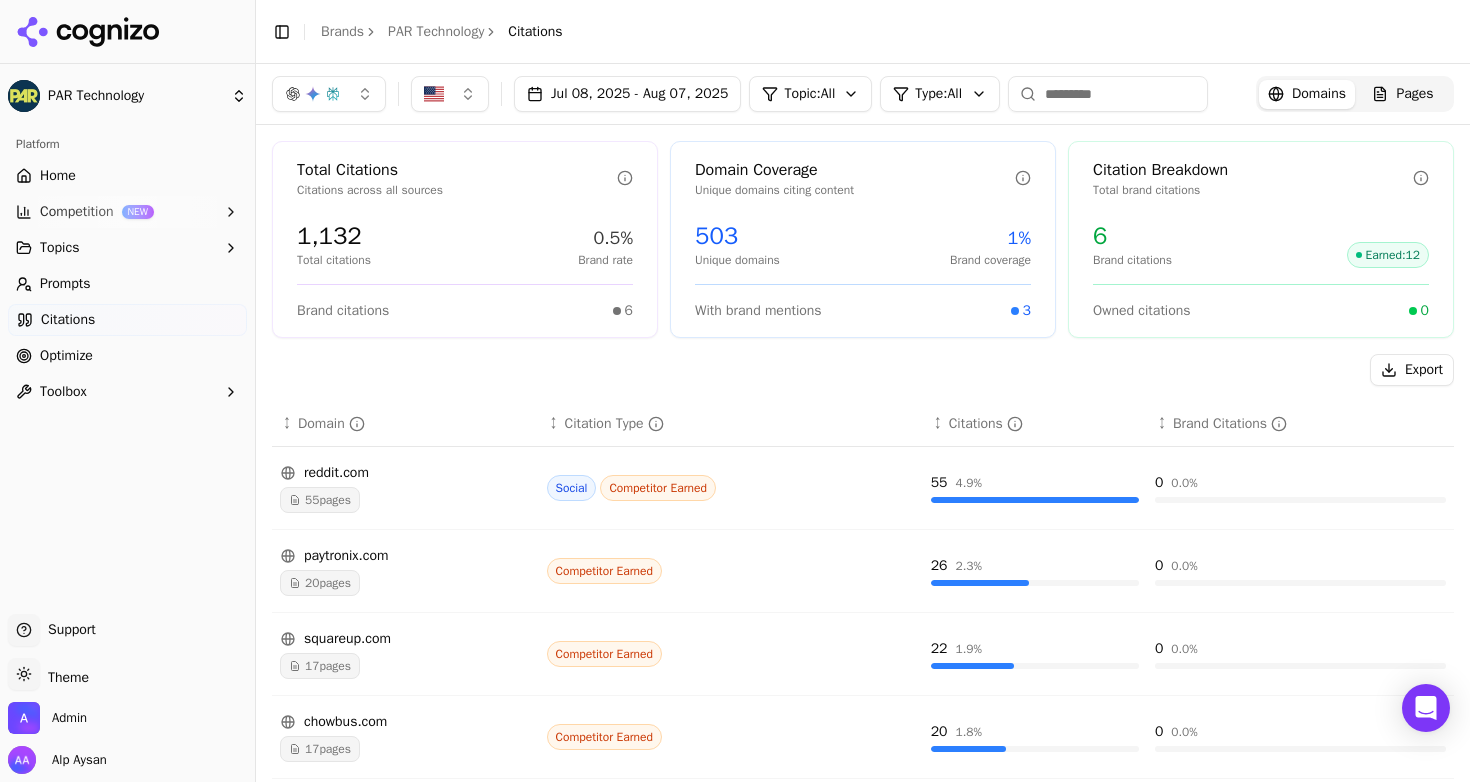 click on "Optimize" at bounding box center [127, 356] 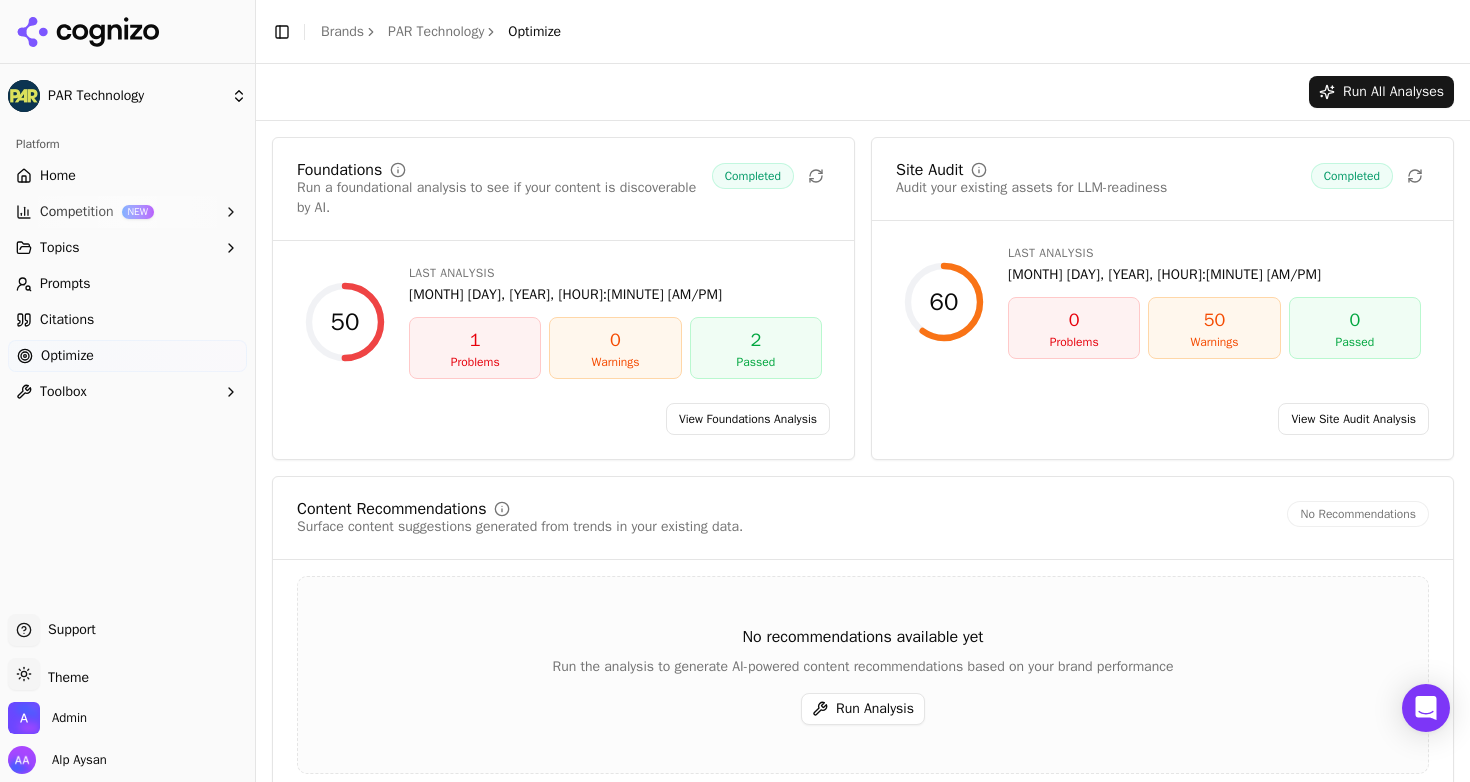 click on "View Site Audit Analysis" at bounding box center (1353, 419) 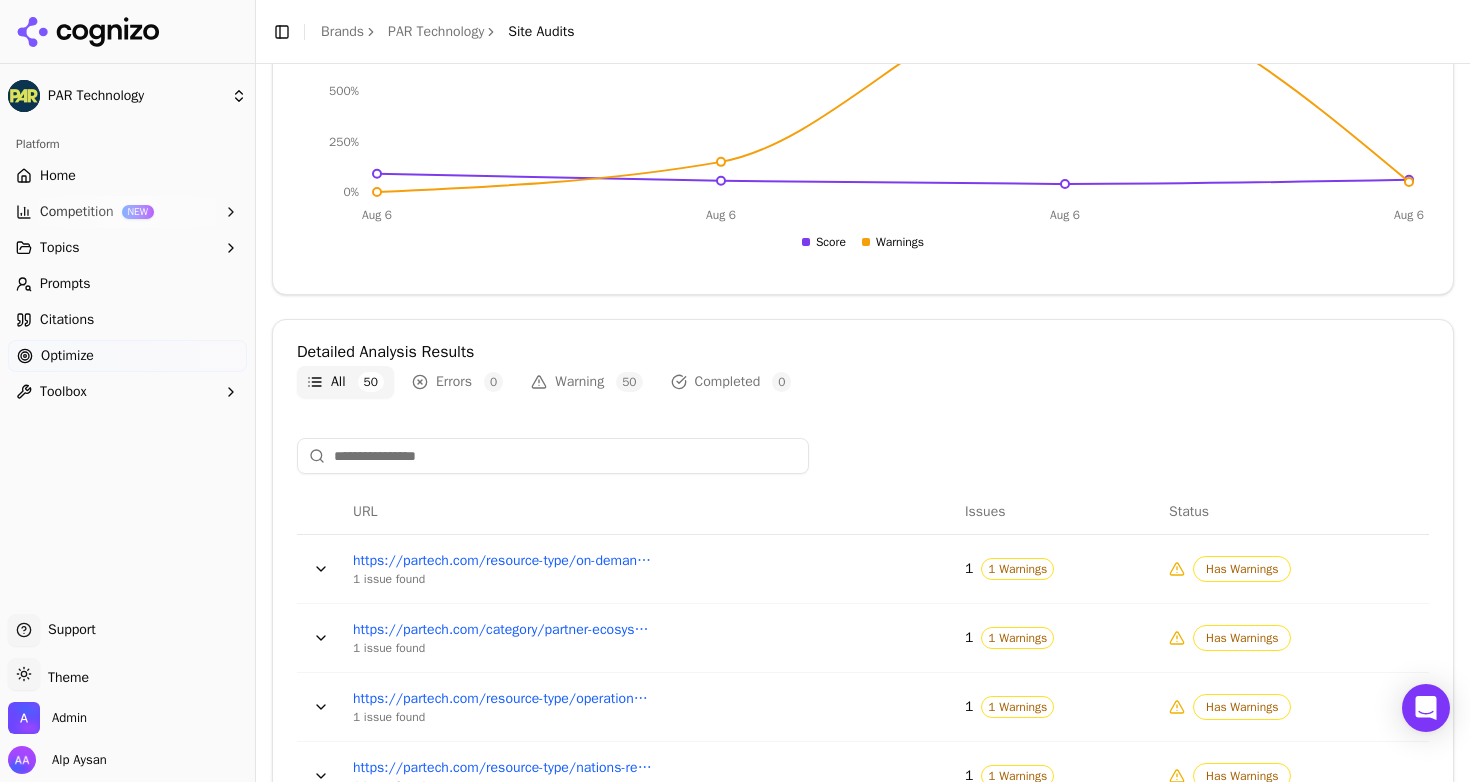 scroll, scrollTop: 0, scrollLeft: 0, axis: both 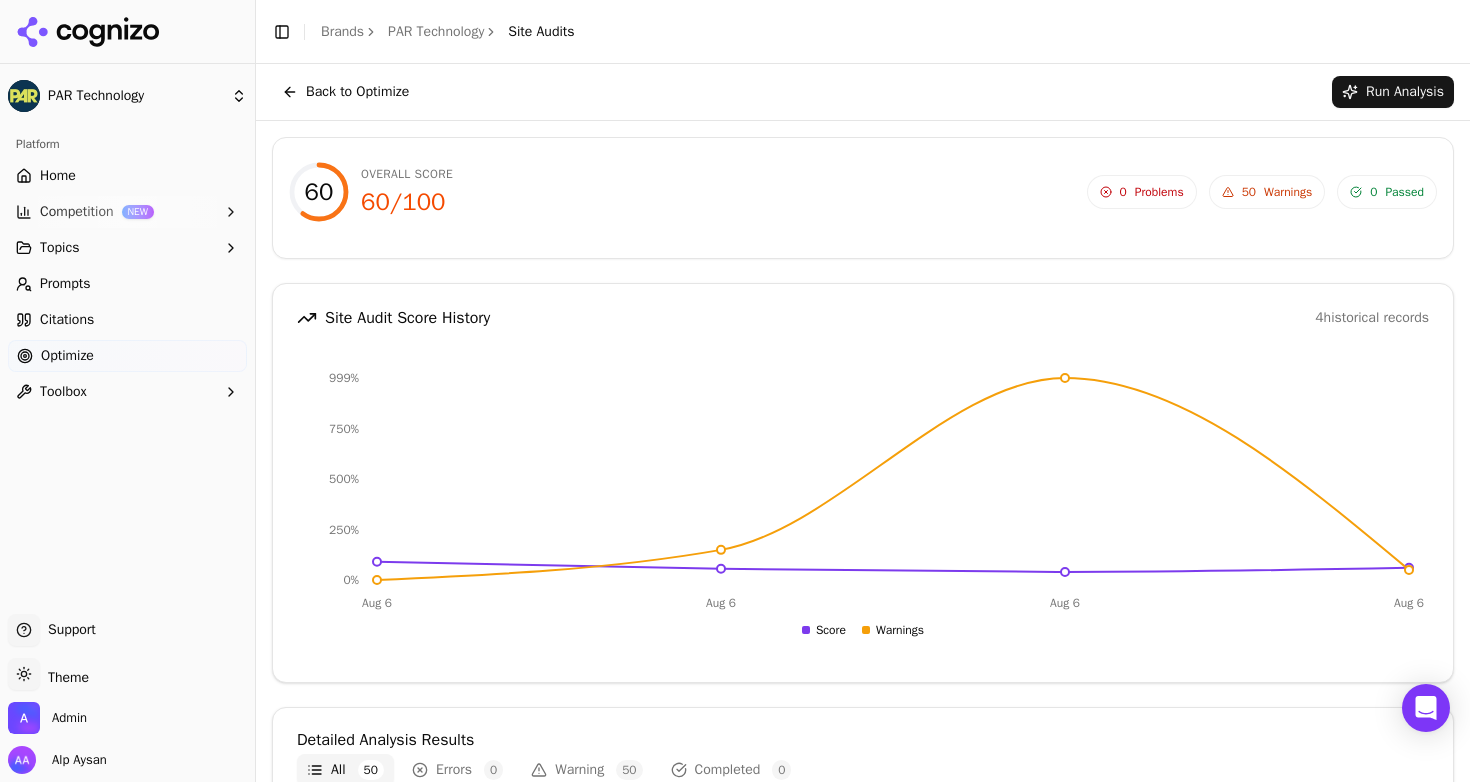 click on "50 Warnings" at bounding box center (1267, 192) 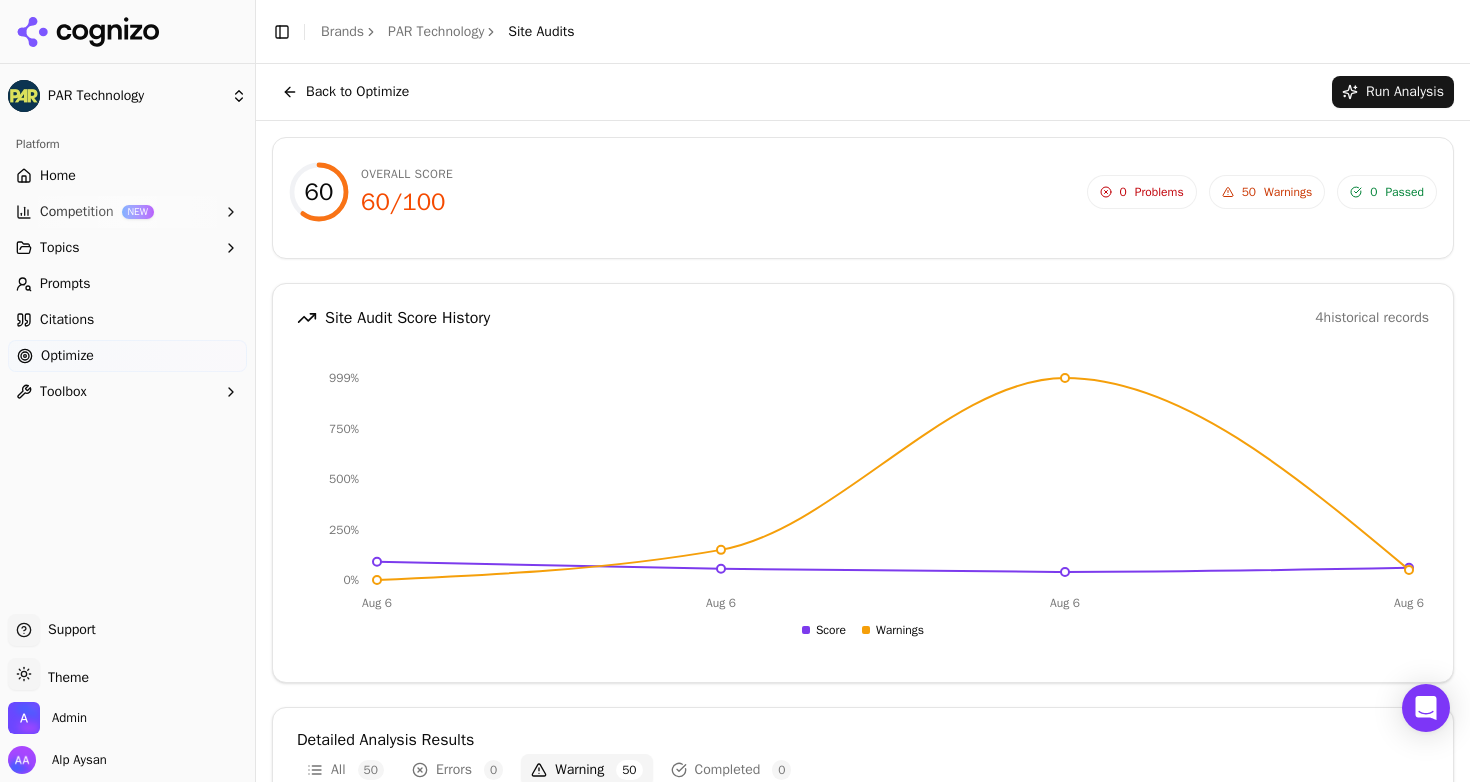 scroll, scrollTop: 203, scrollLeft: 0, axis: vertical 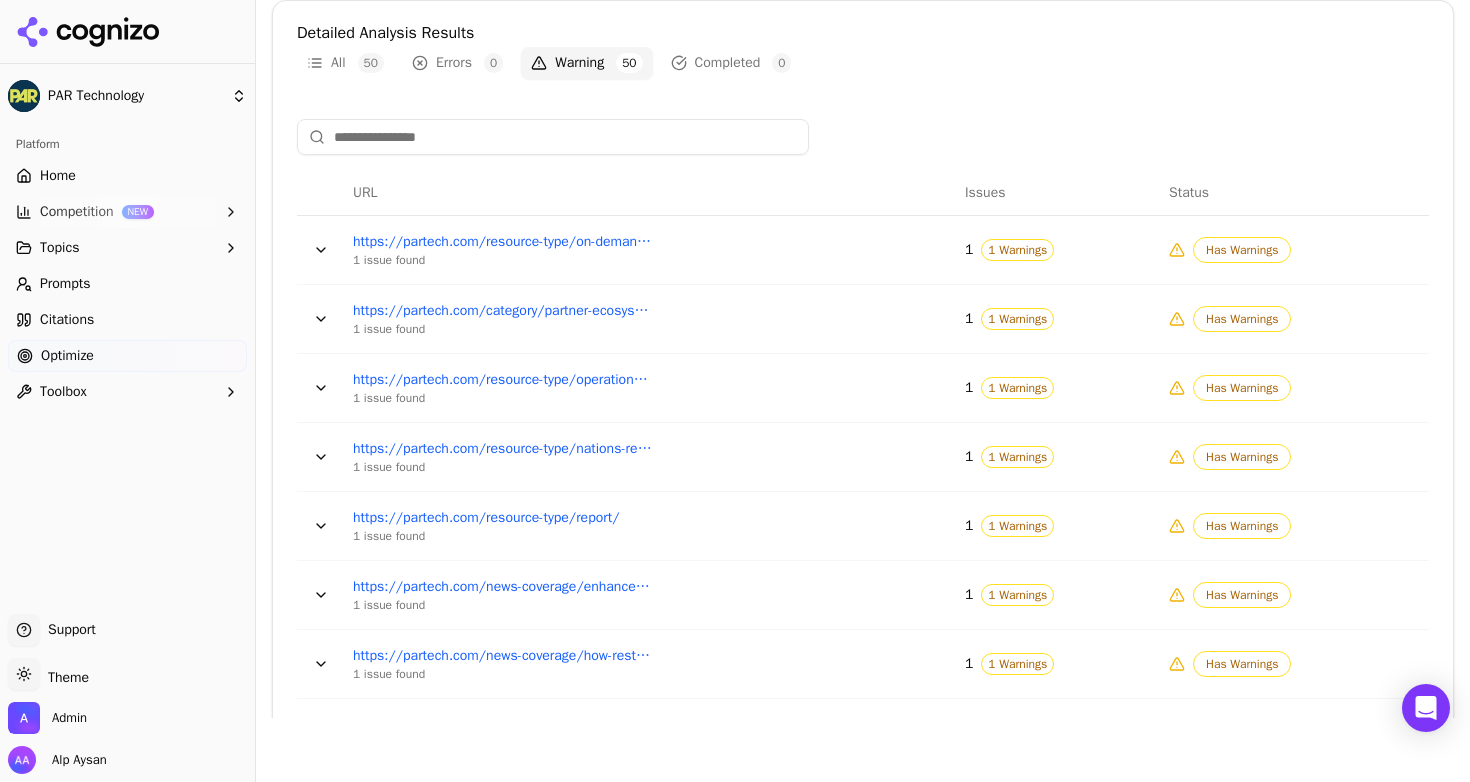 click at bounding box center [321, 250] 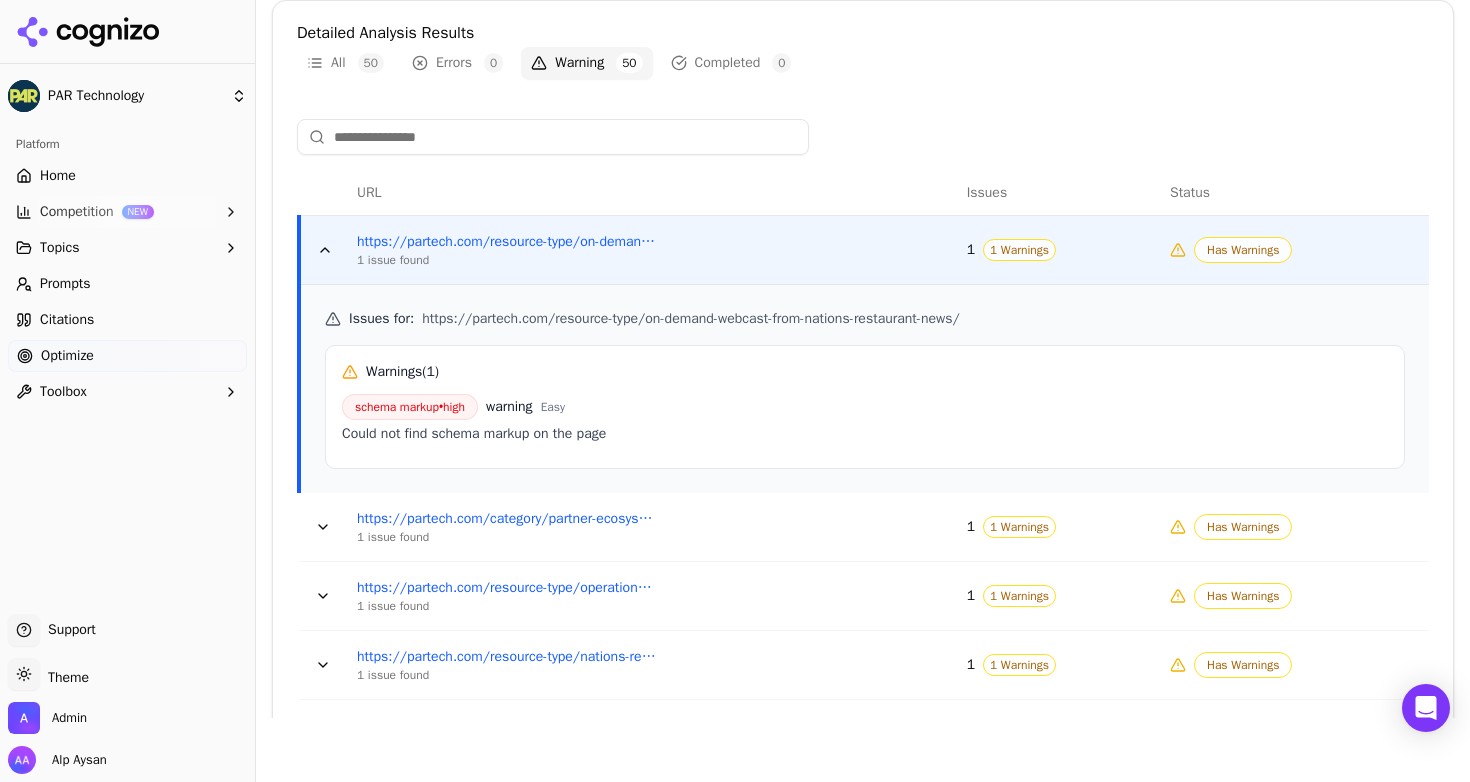 click at bounding box center [325, 250] 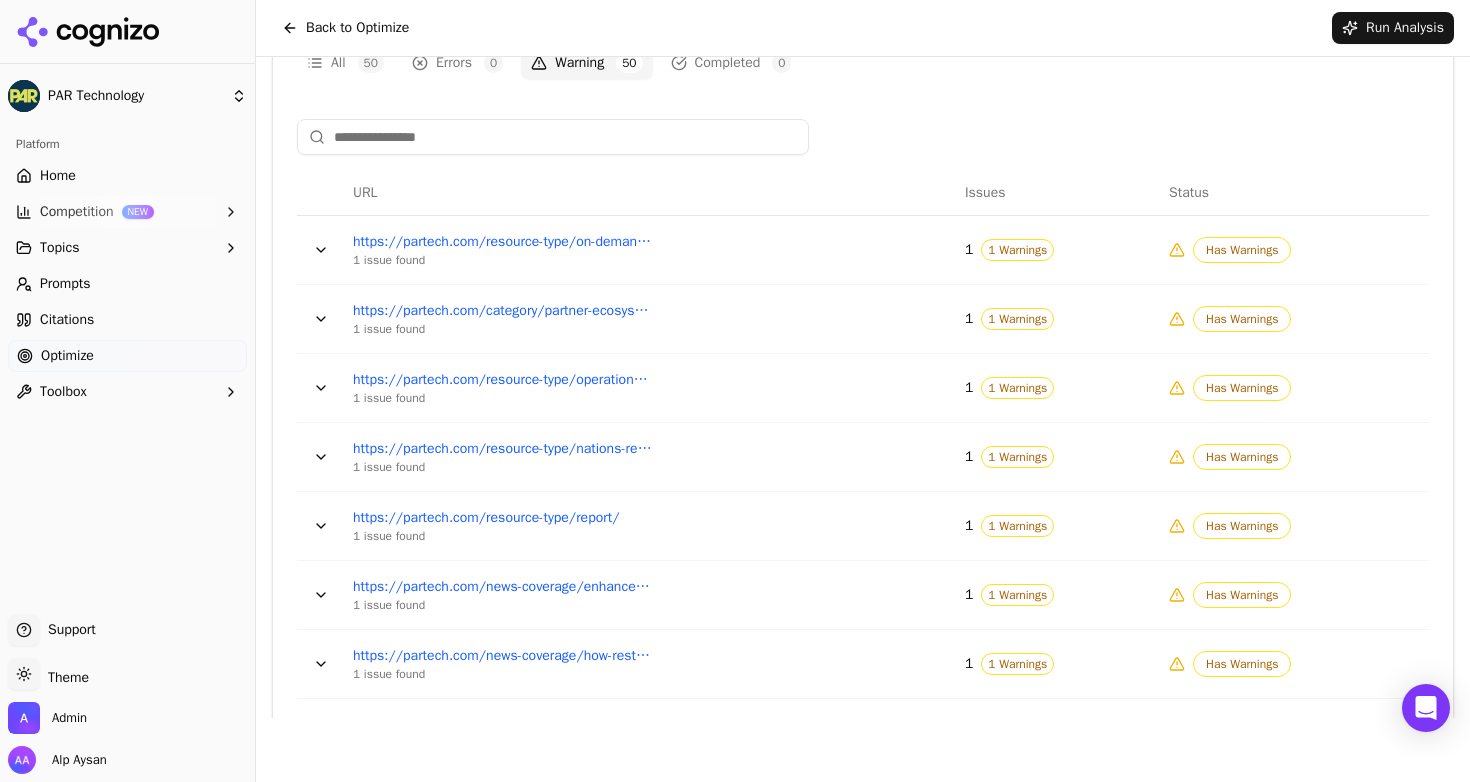 scroll, scrollTop: 0, scrollLeft: 0, axis: both 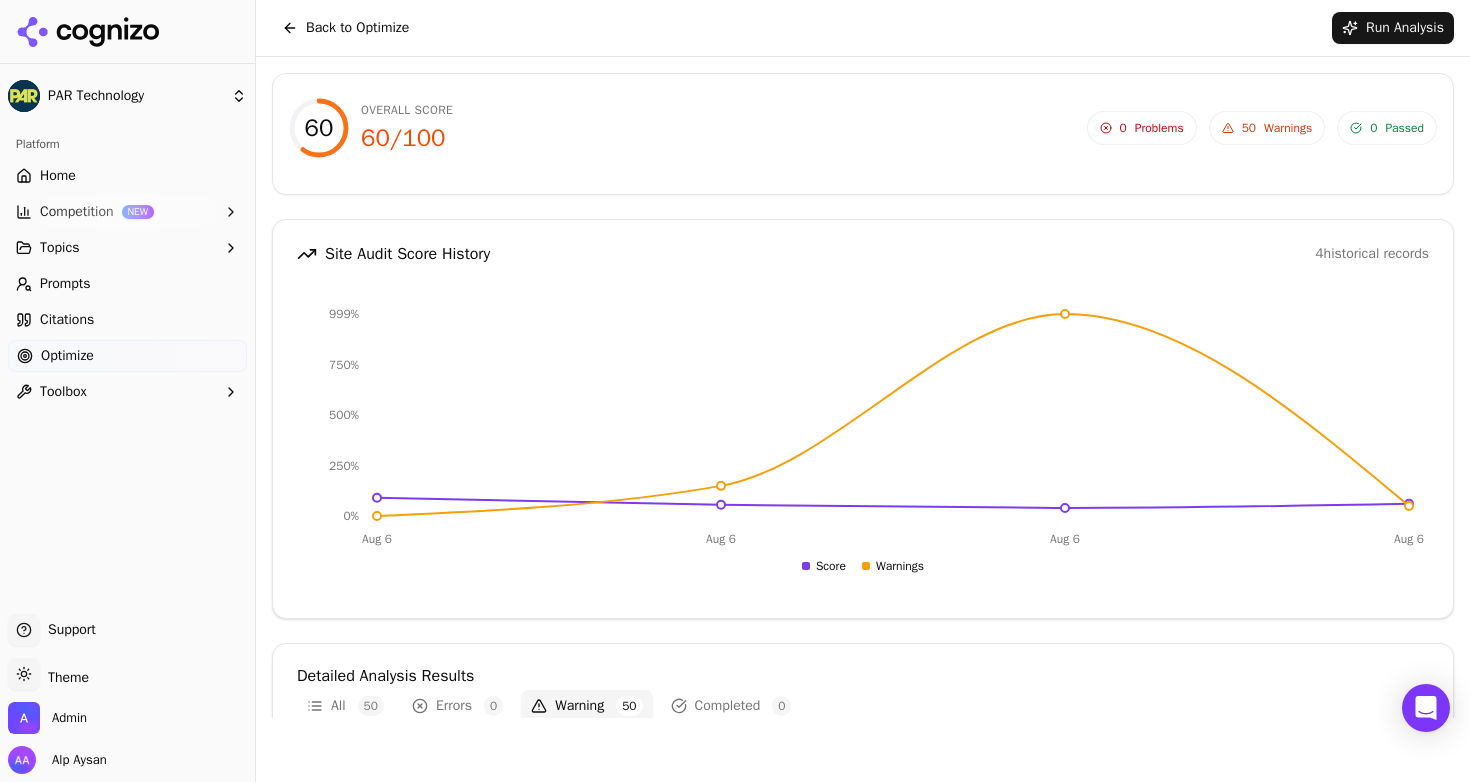 type 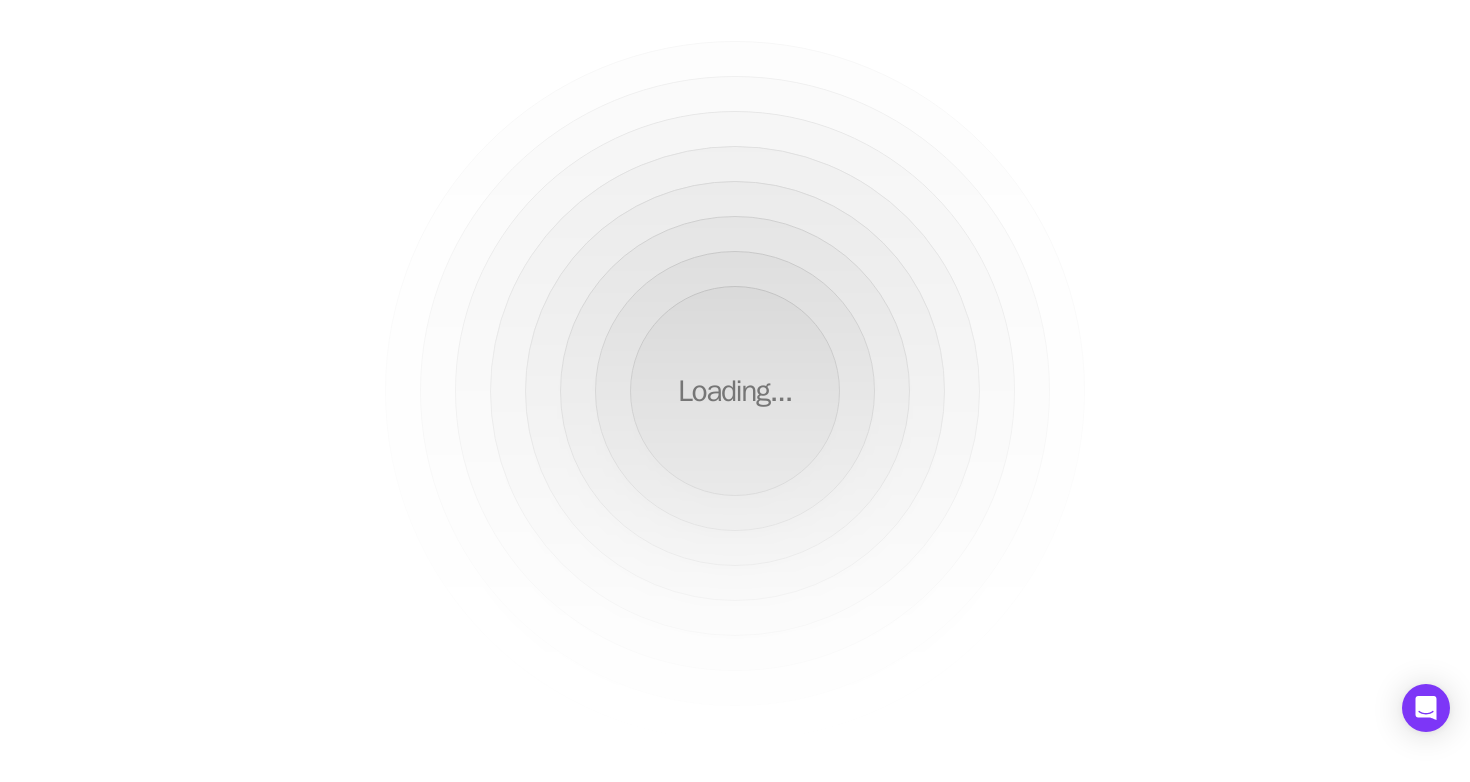 scroll, scrollTop: 0, scrollLeft: 0, axis: both 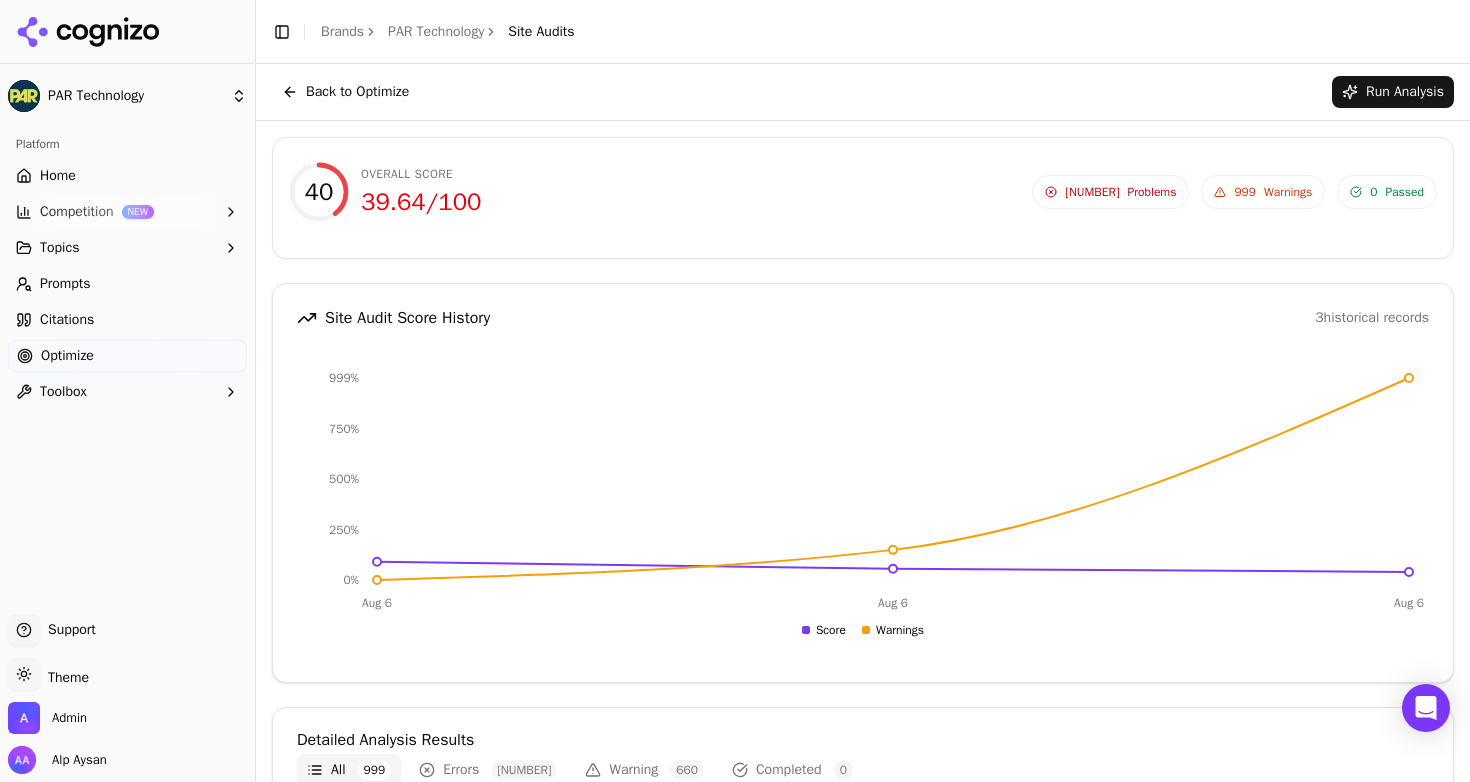 click on "Problems" at bounding box center [1152, 192] 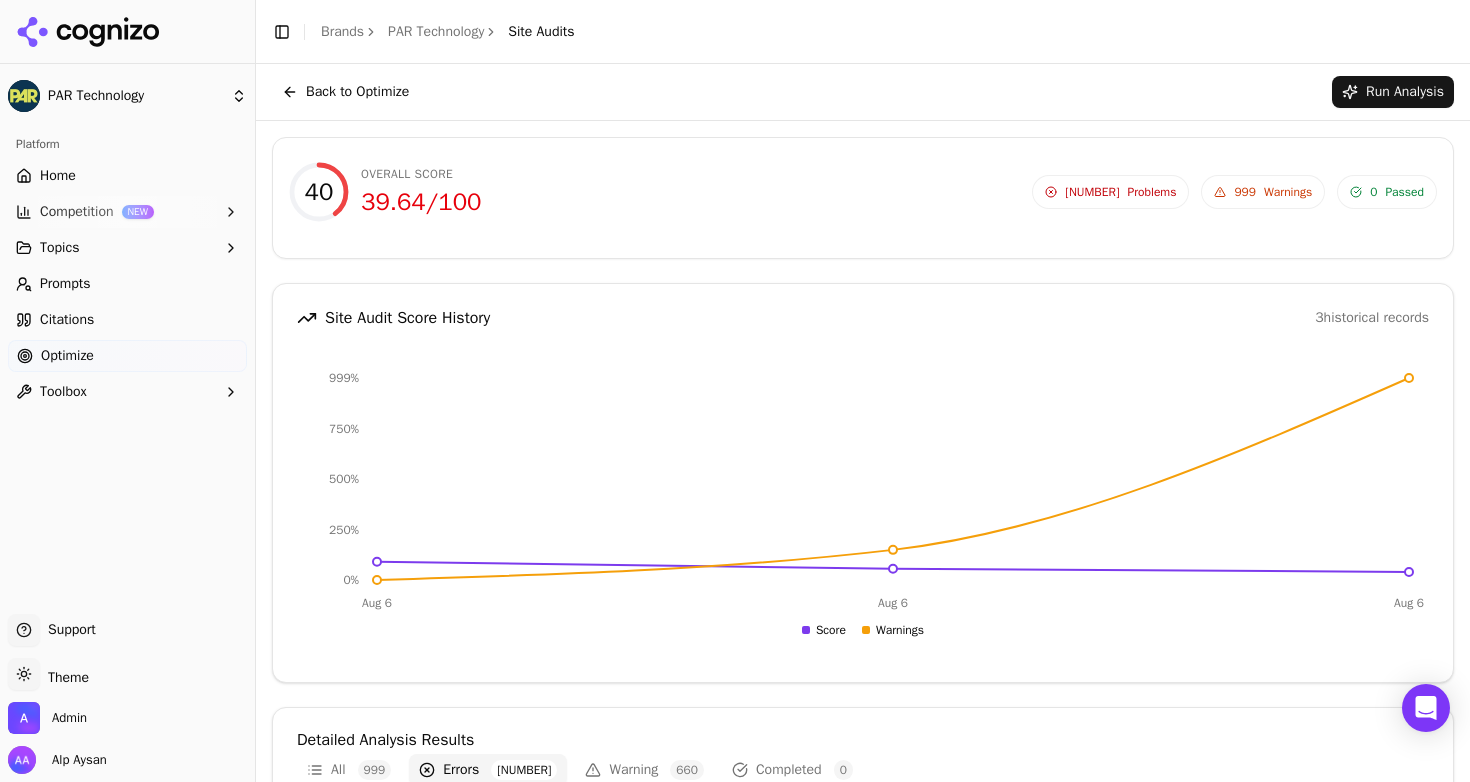 scroll, scrollTop: 49, scrollLeft: 0, axis: vertical 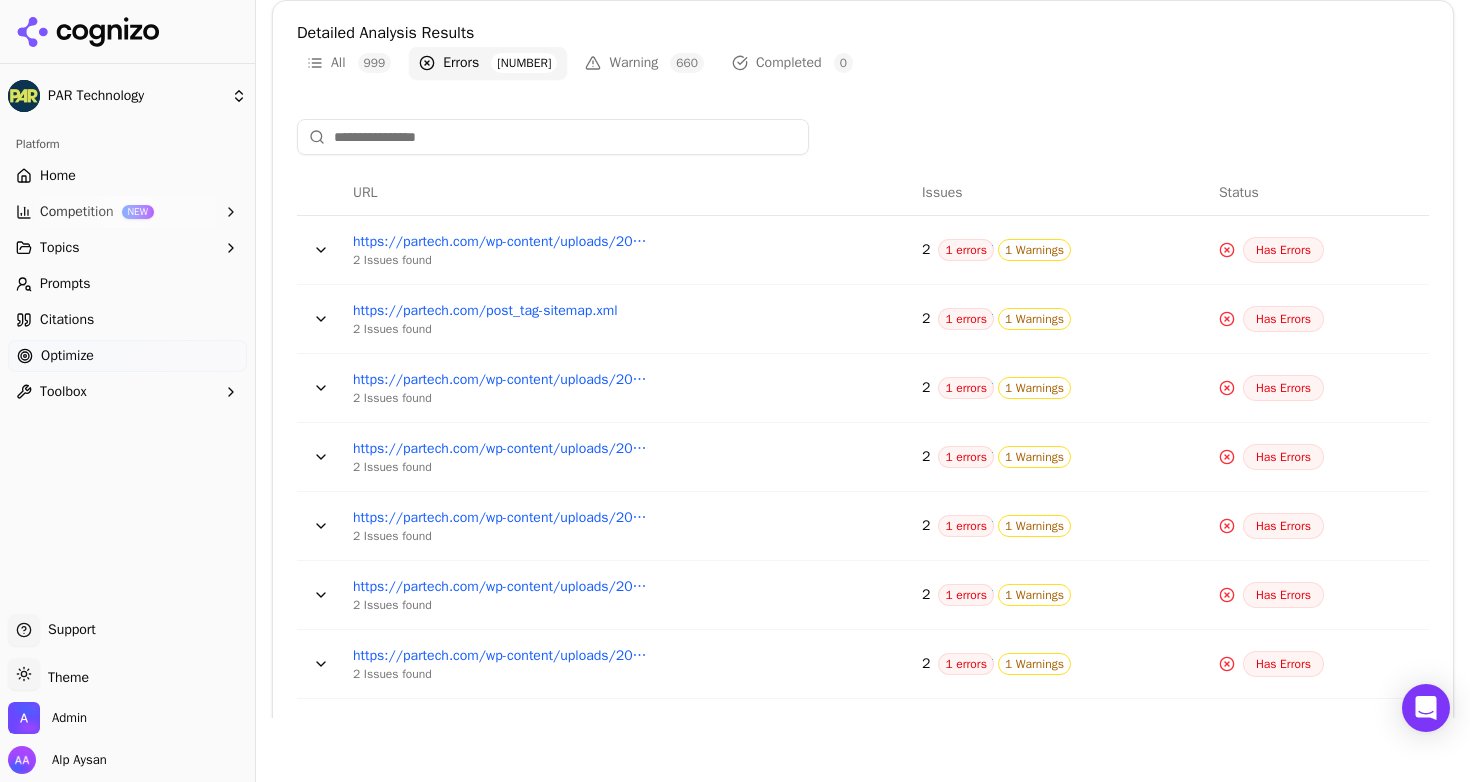 click at bounding box center (321, 250) 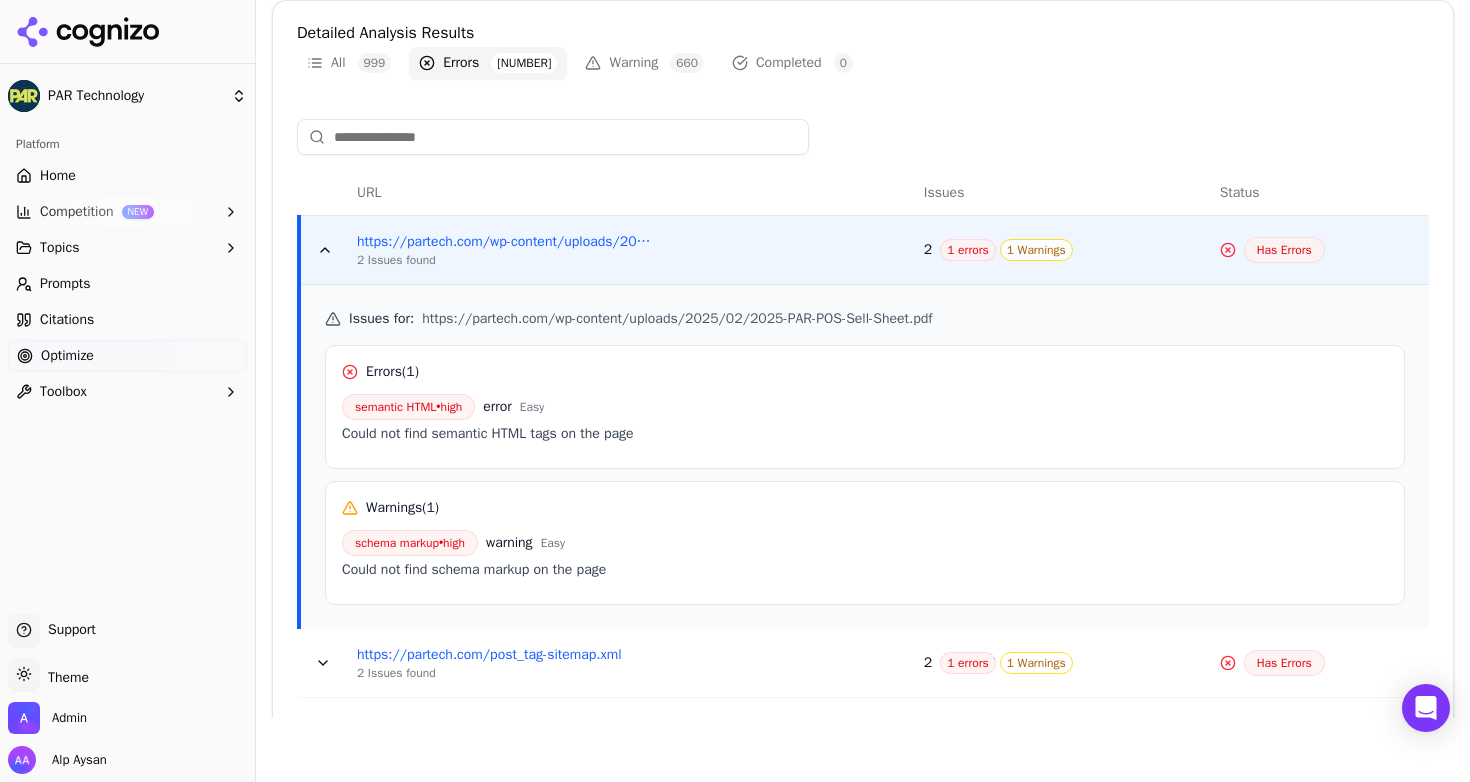 click at bounding box center (325, 250) 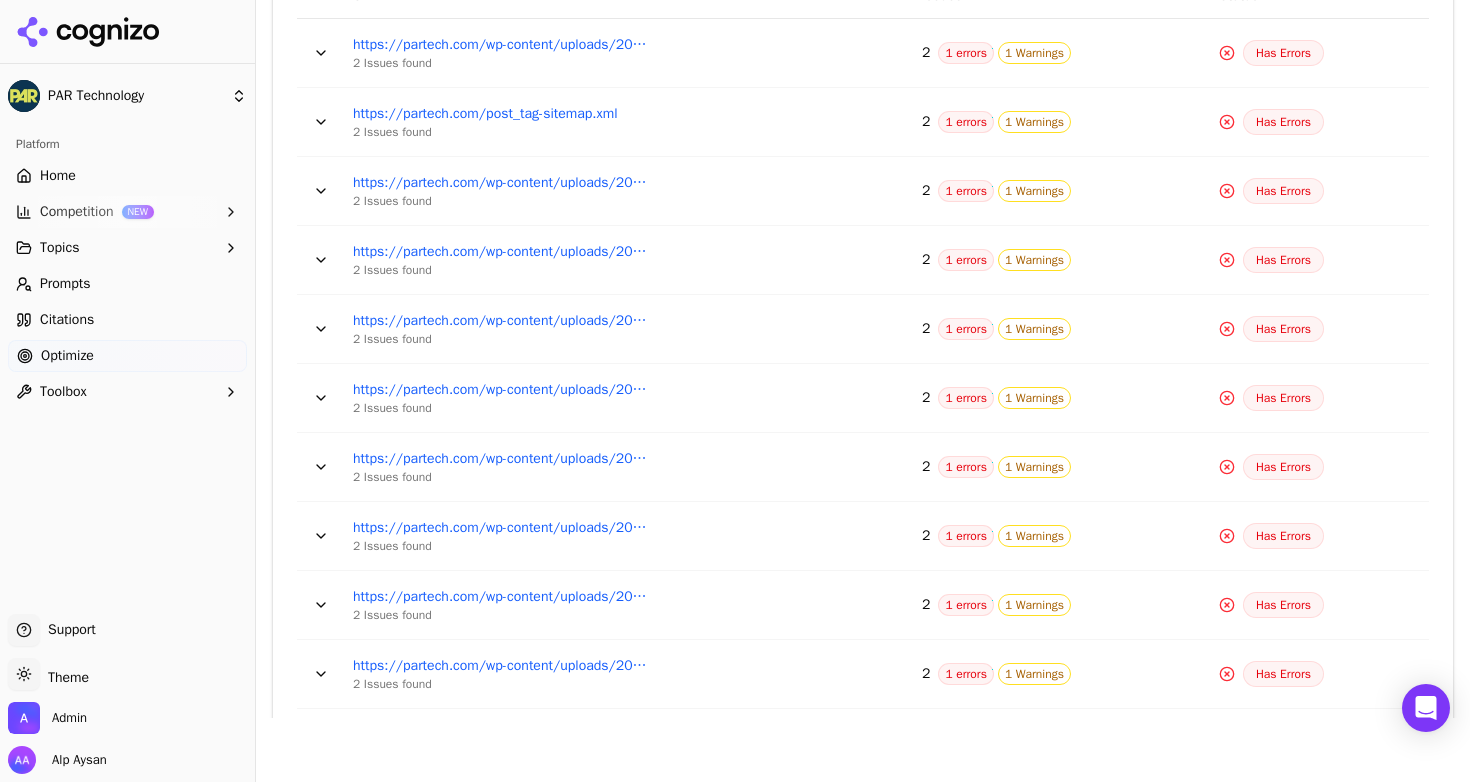 scroll, scrollTop: 920, scrollLeft: 0, axis: vertical 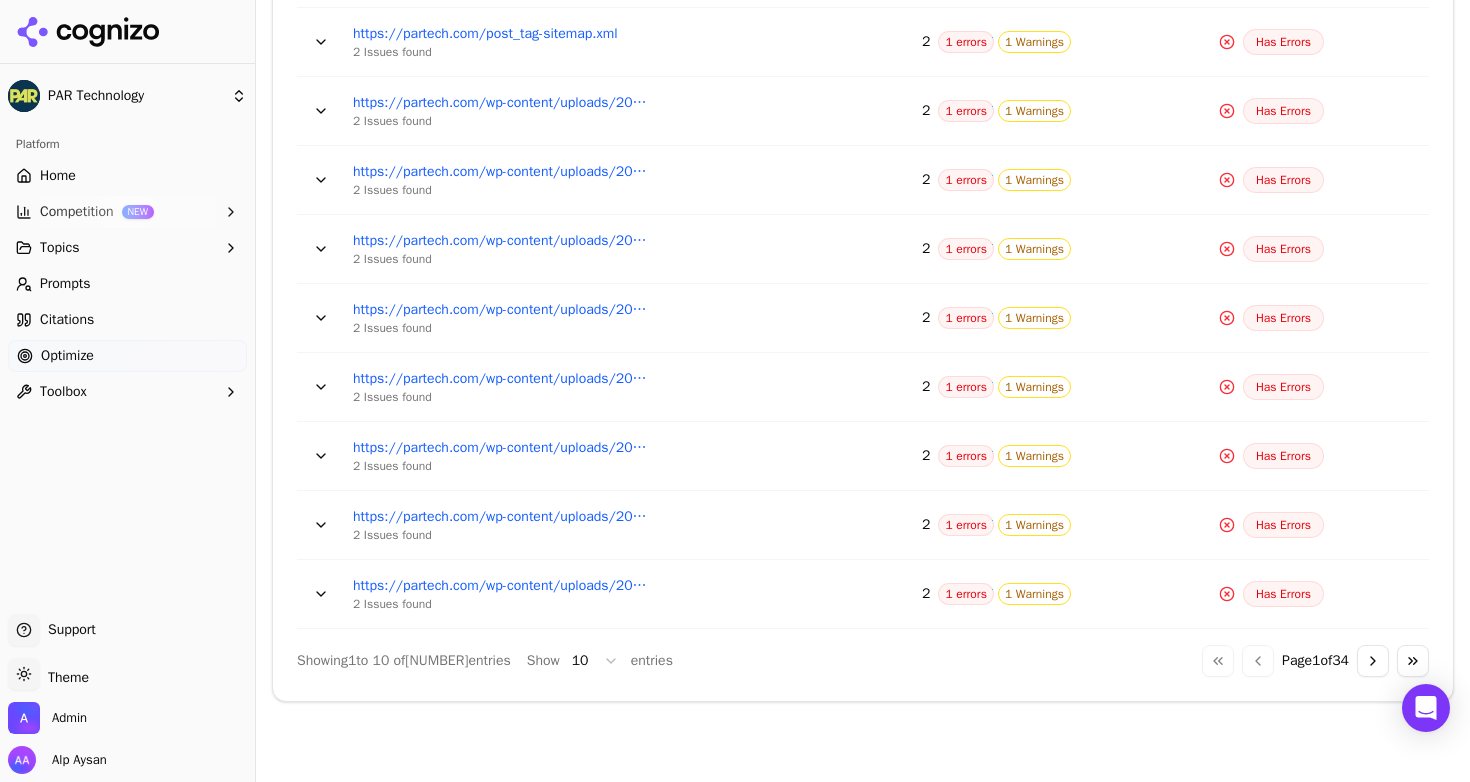 click on "https://partech.com/wp-content/uploads/2022/08/2022_051022_8-K_Q1_2022_Earnigs_Filed-051022.pdf" at bounding box center [503, 586] 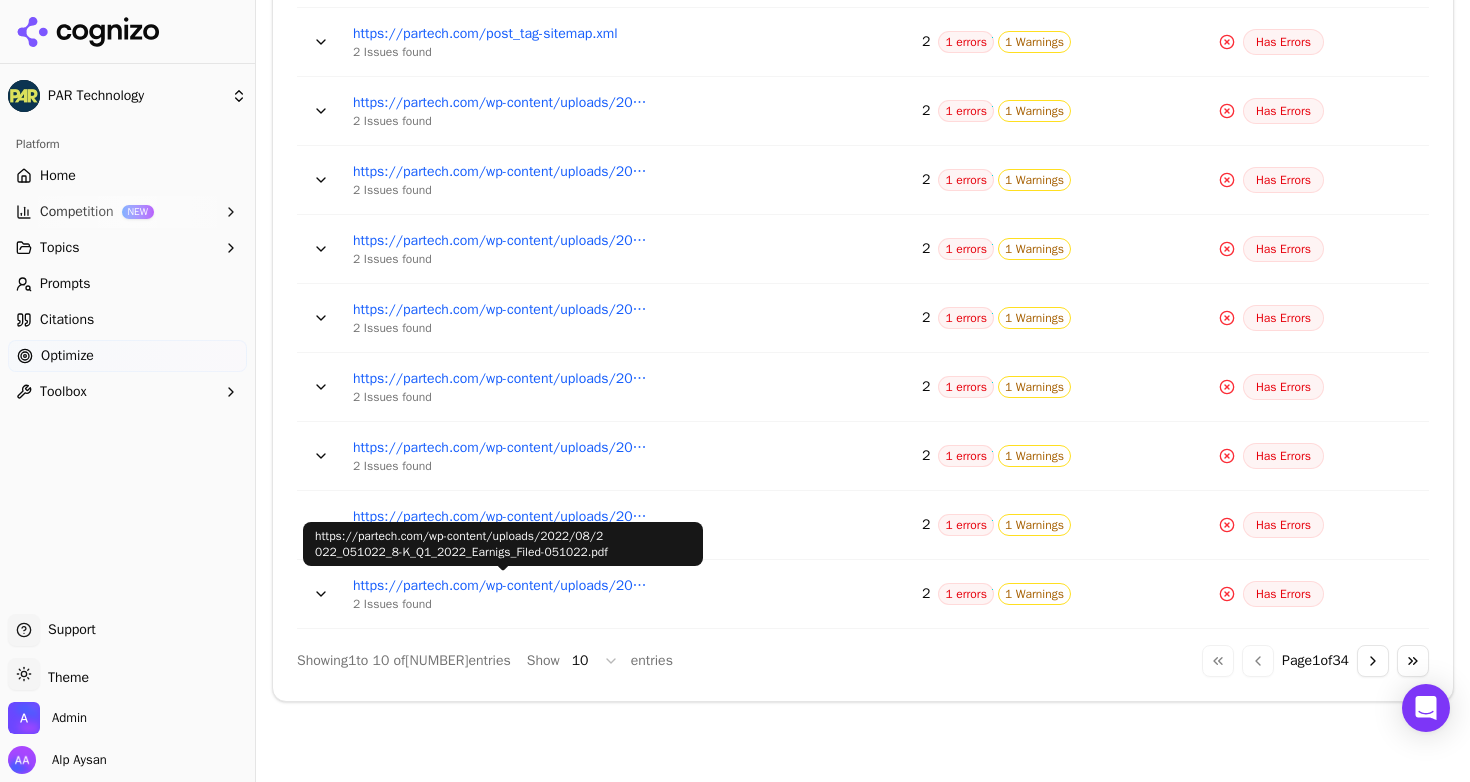 click on "Go to next page" at bounding box center (1373, 661) 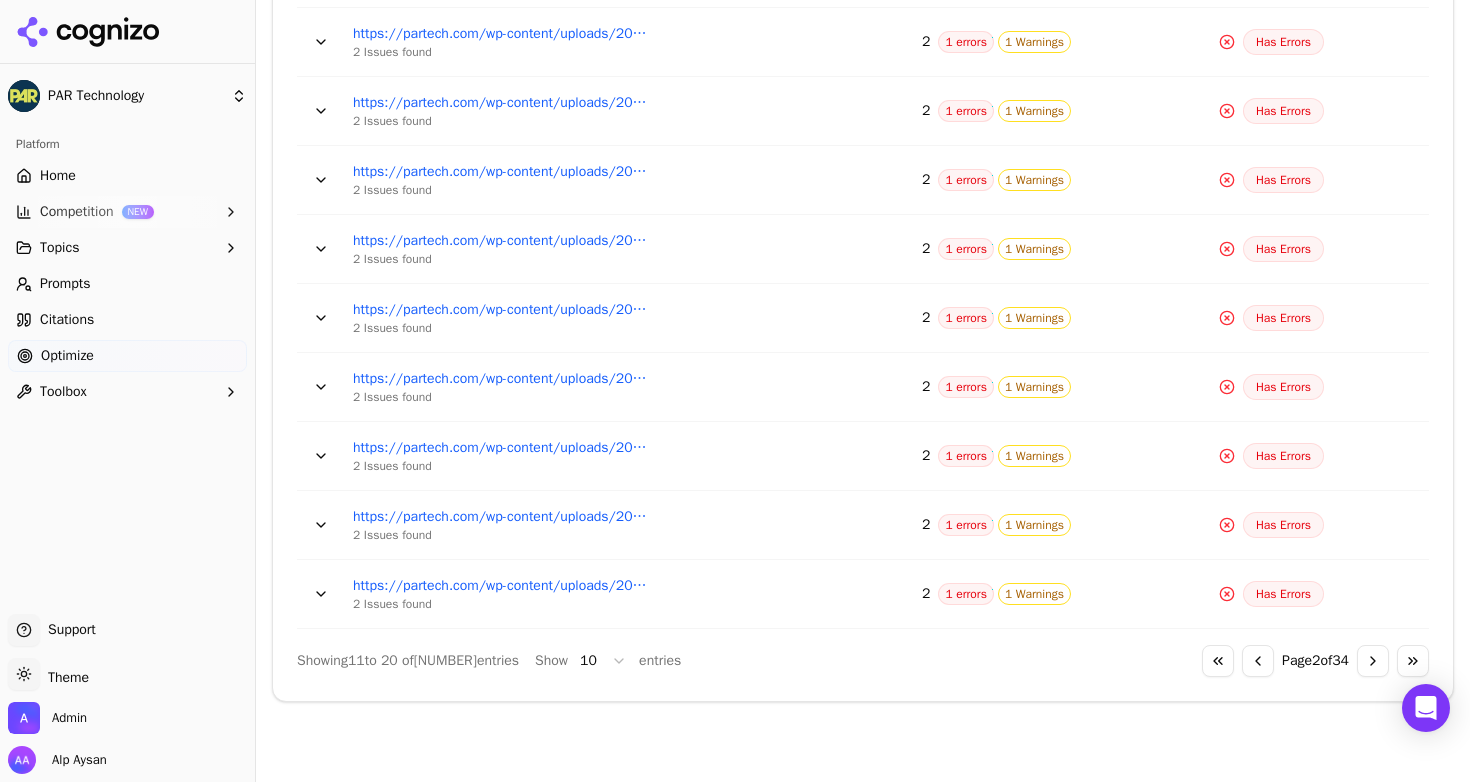 click on "Go to next page" at bounding box center [1373, 661] 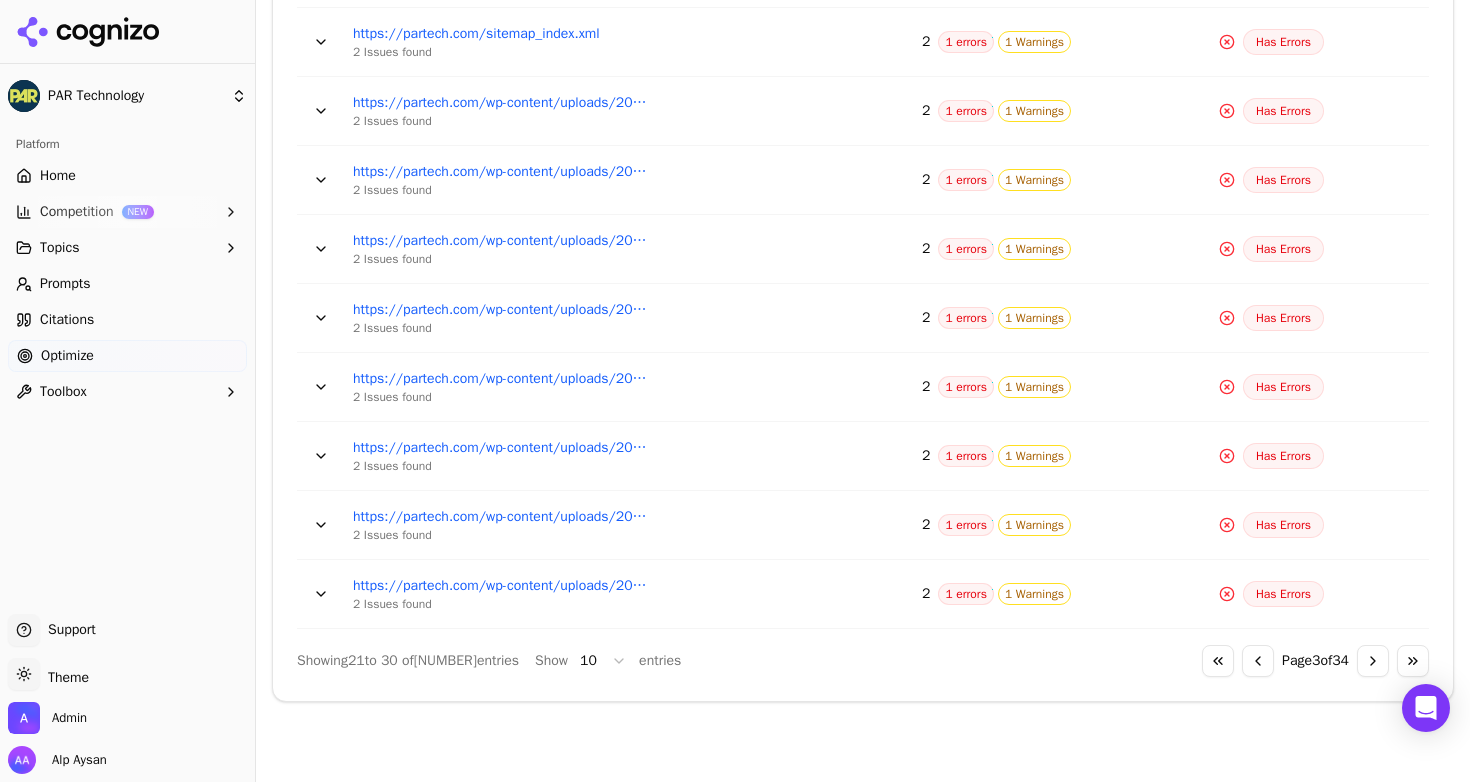 click on "Go to next page" at bounding box center (1373, 661) 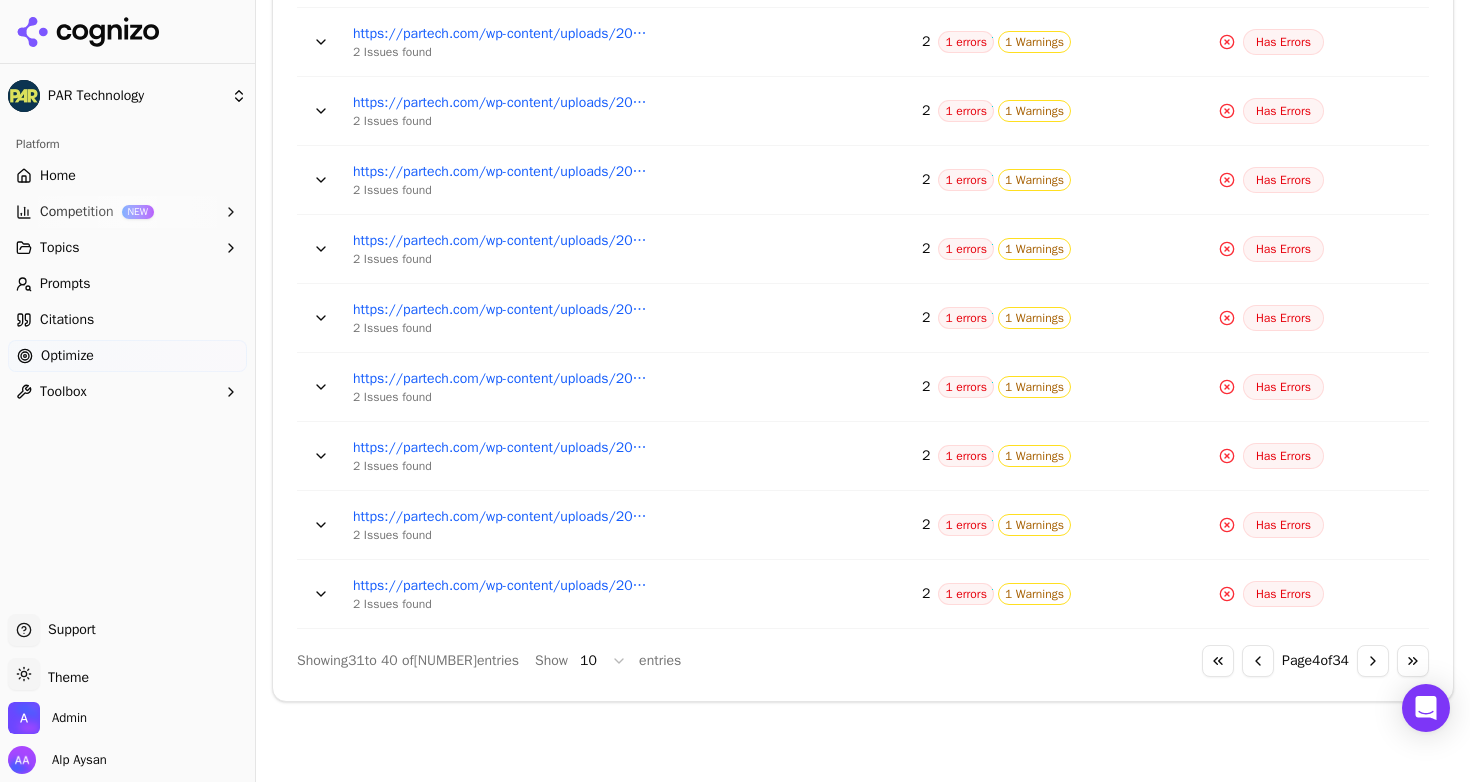 click on "Go to next page" at bounding box center [1373, 661] 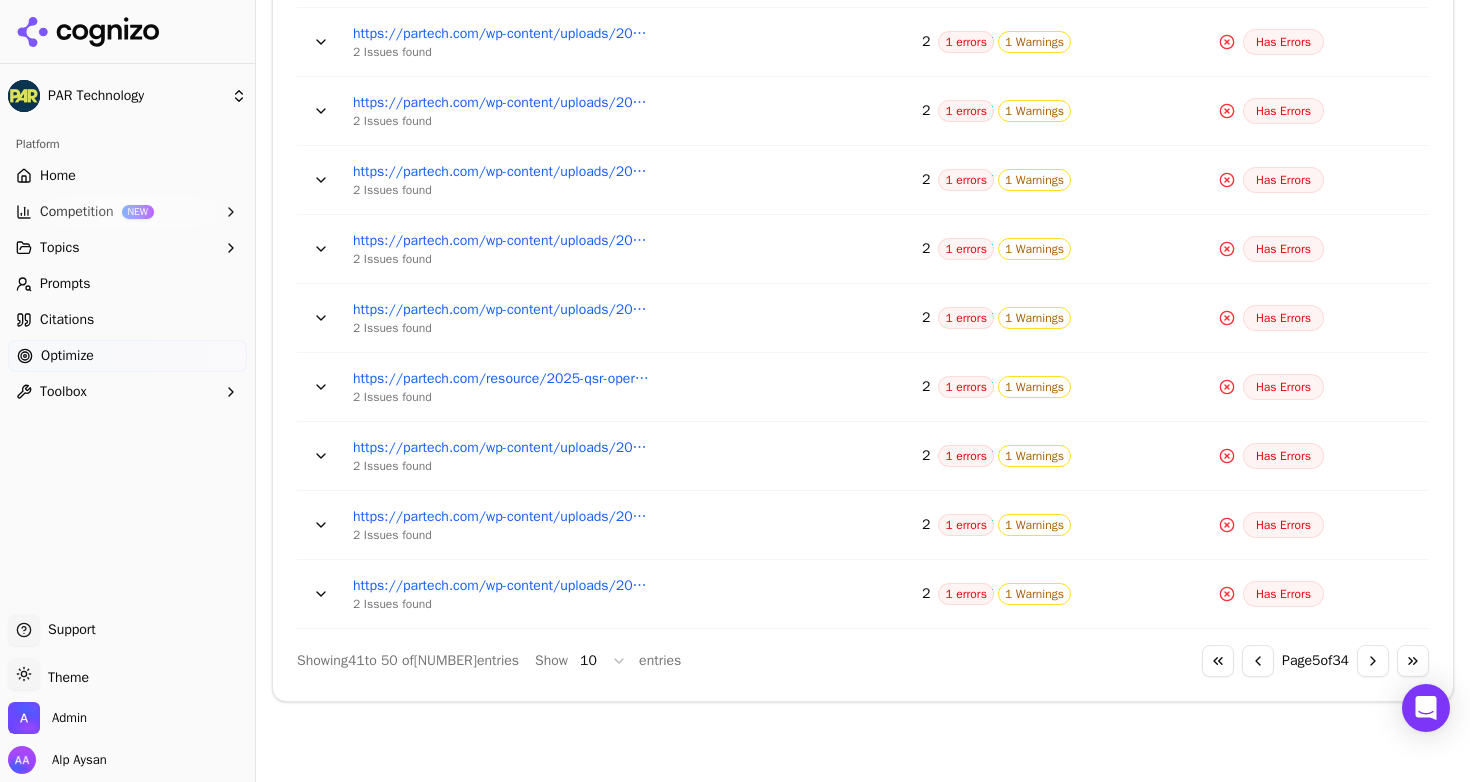 click on "Go to next page" at bounding box center (1373, 661) 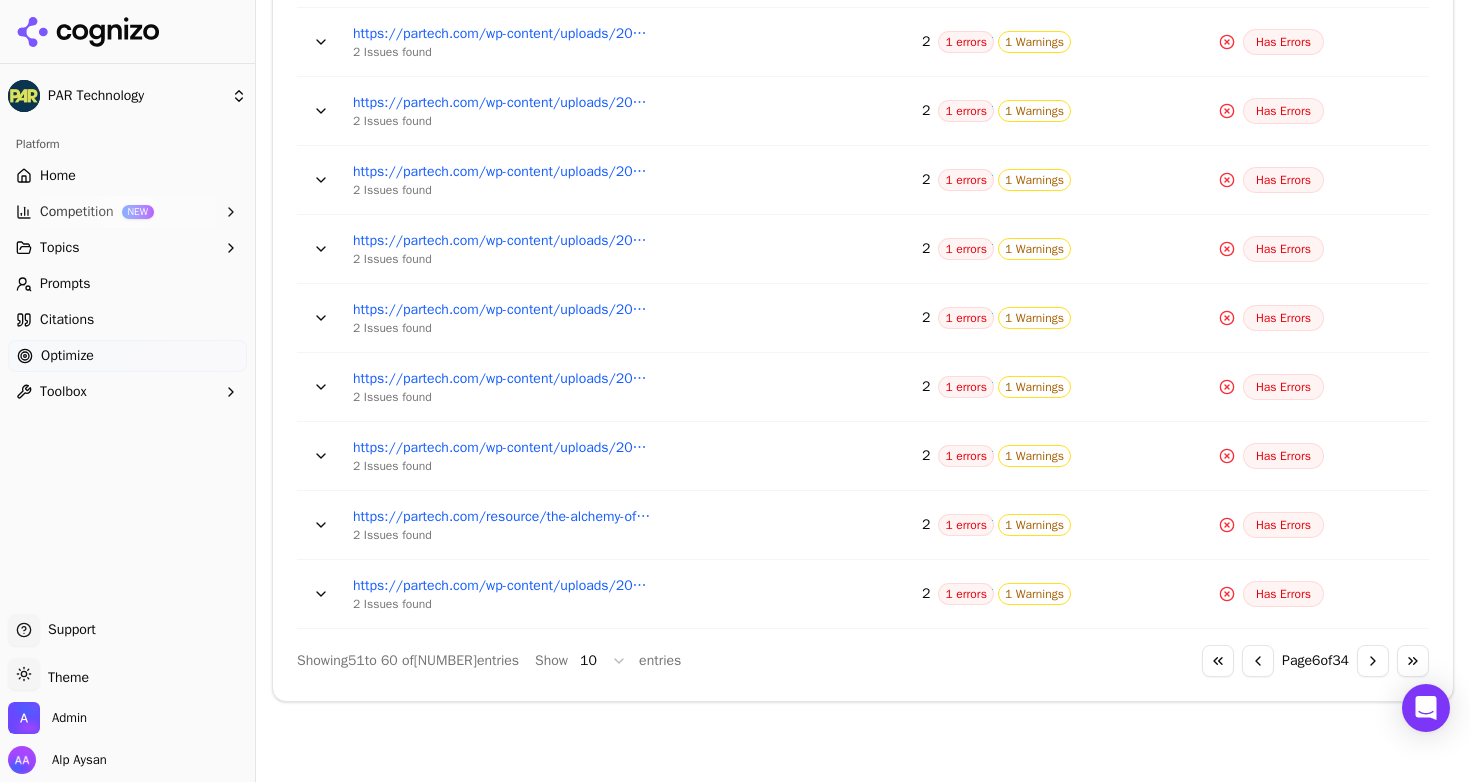 click on "Go to next page" at bounding box center [1373, 661] 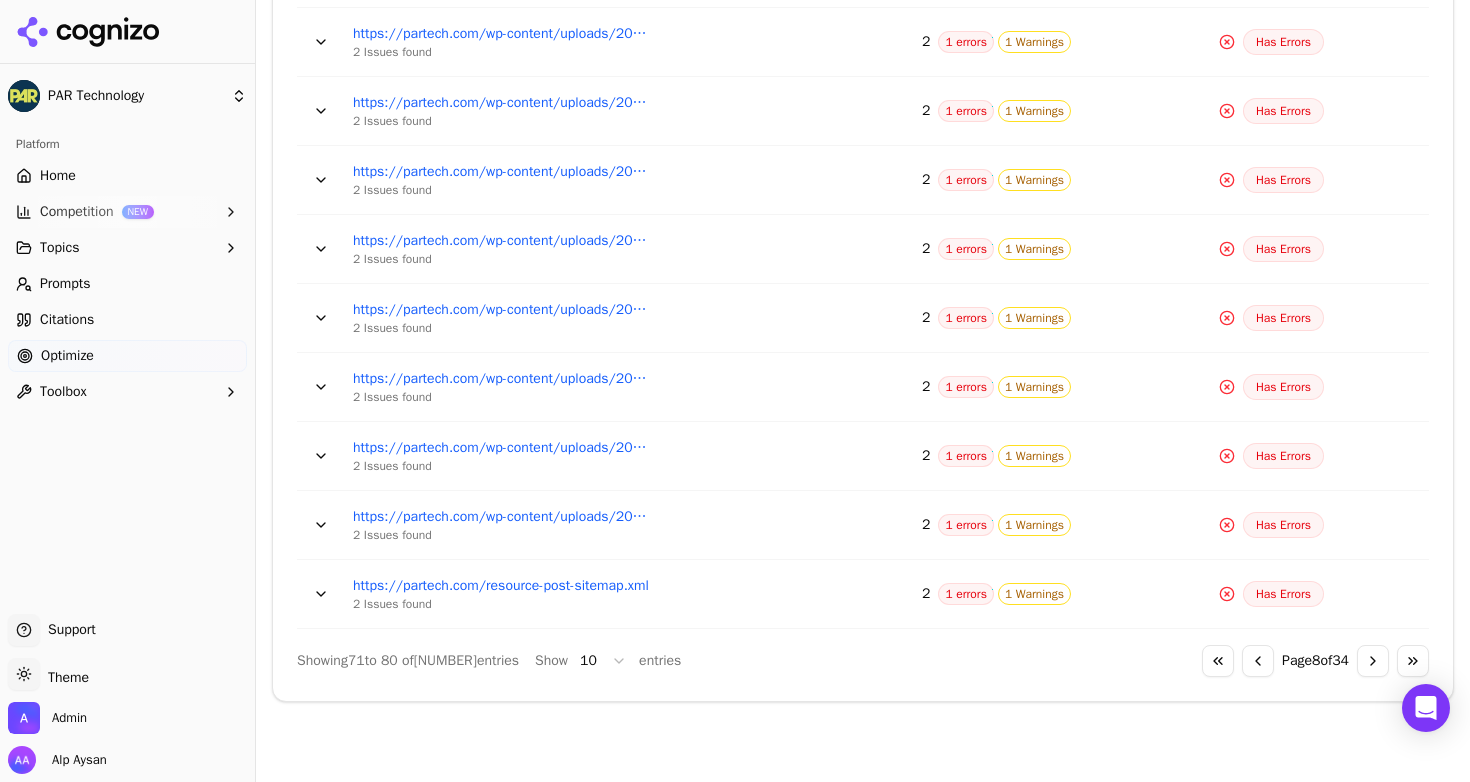 click on "Go to next page" at bounding box center [1373, 661] 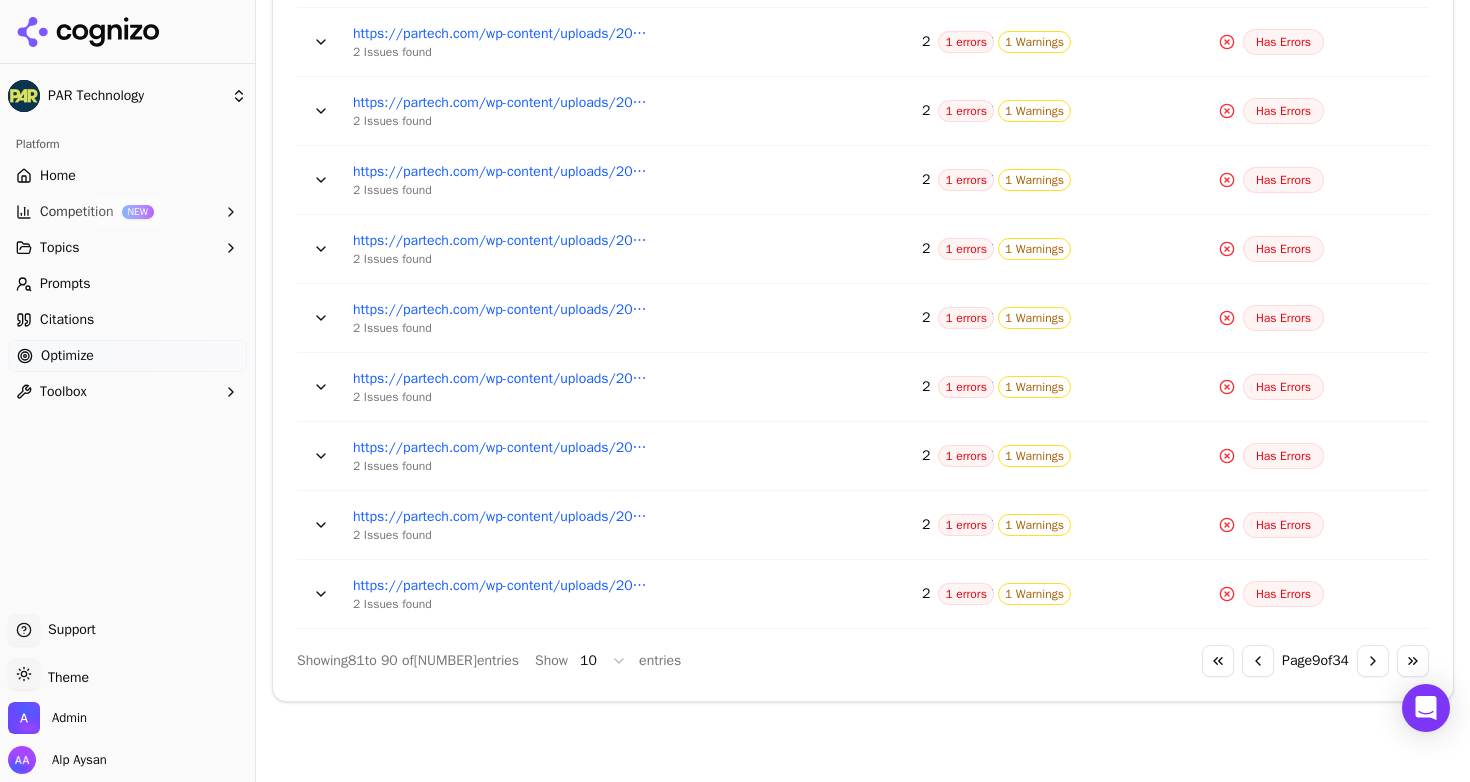 click on "Go to next page" at bounding box center (1373, 661) 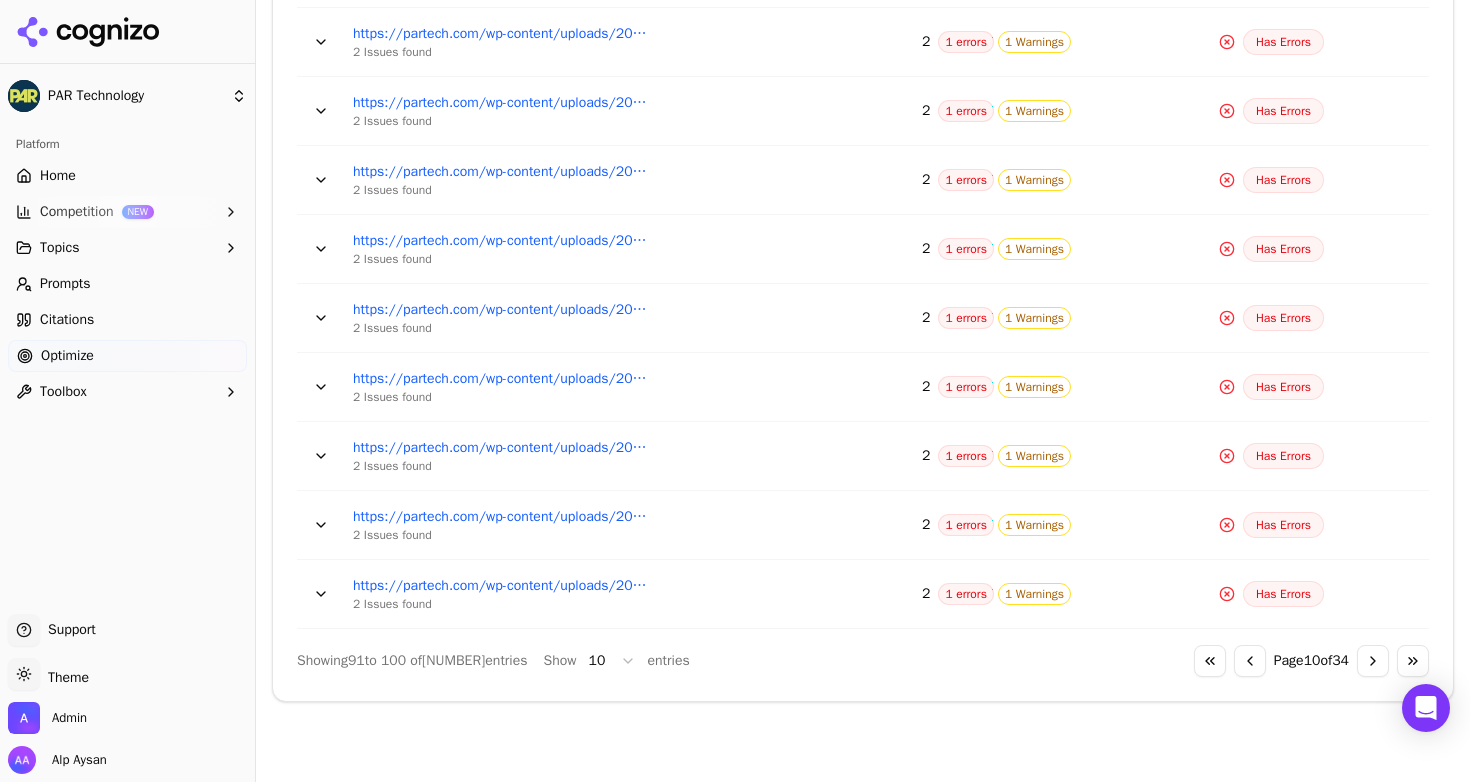 click on "Go to next page" at bounding box center (1373, 661) 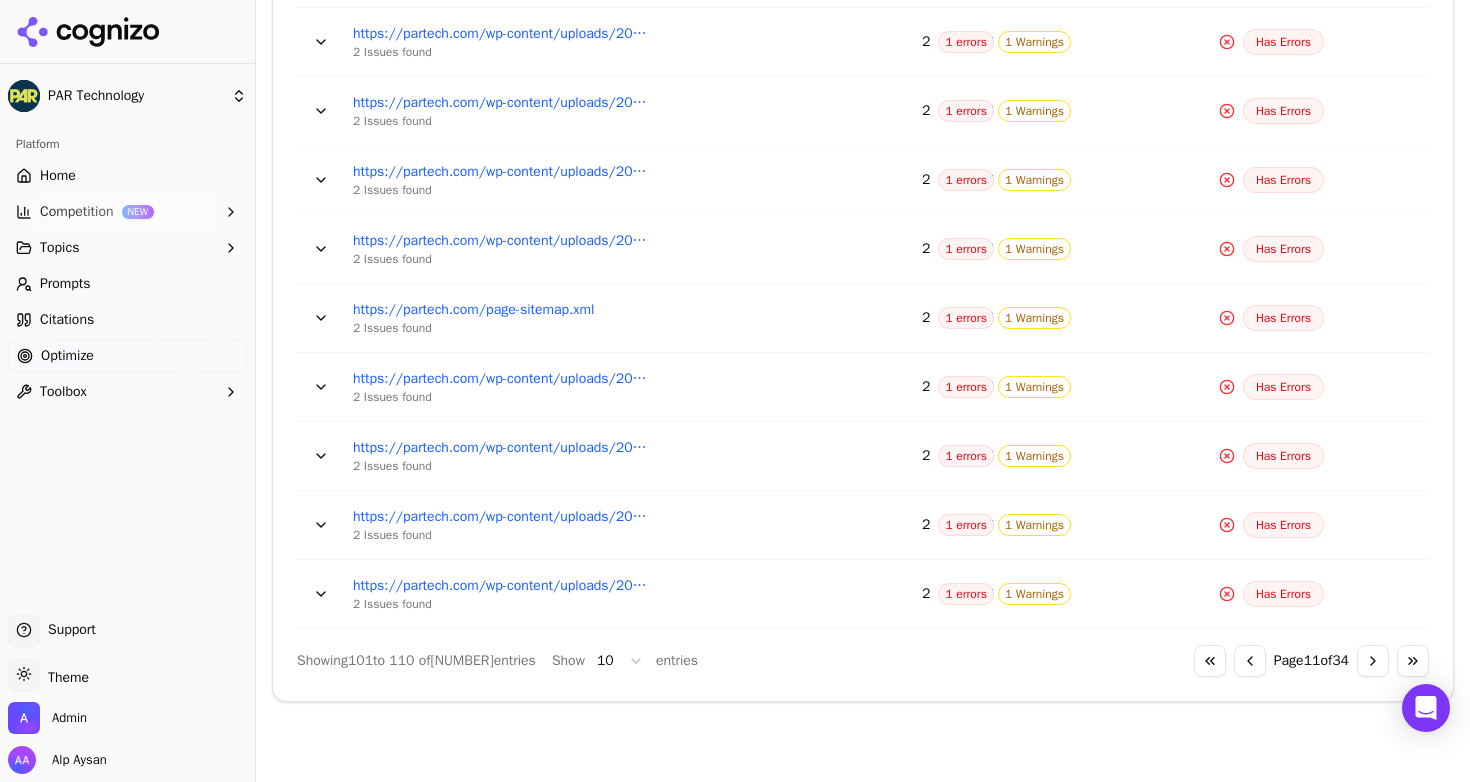 click on "Go to next page" at bounding box center [1373, 661] 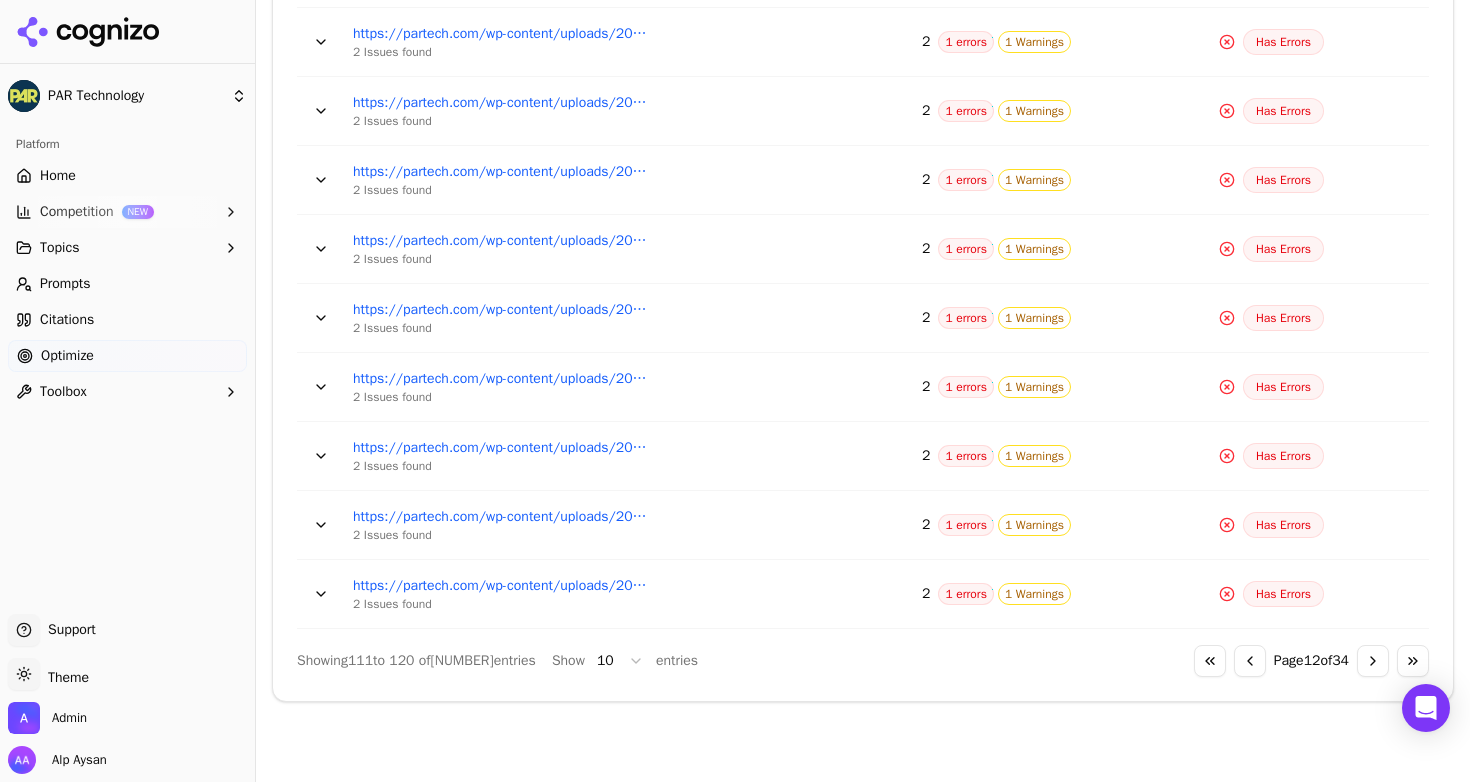 click on "Go to previous page" at bounding box center [1250, 661] 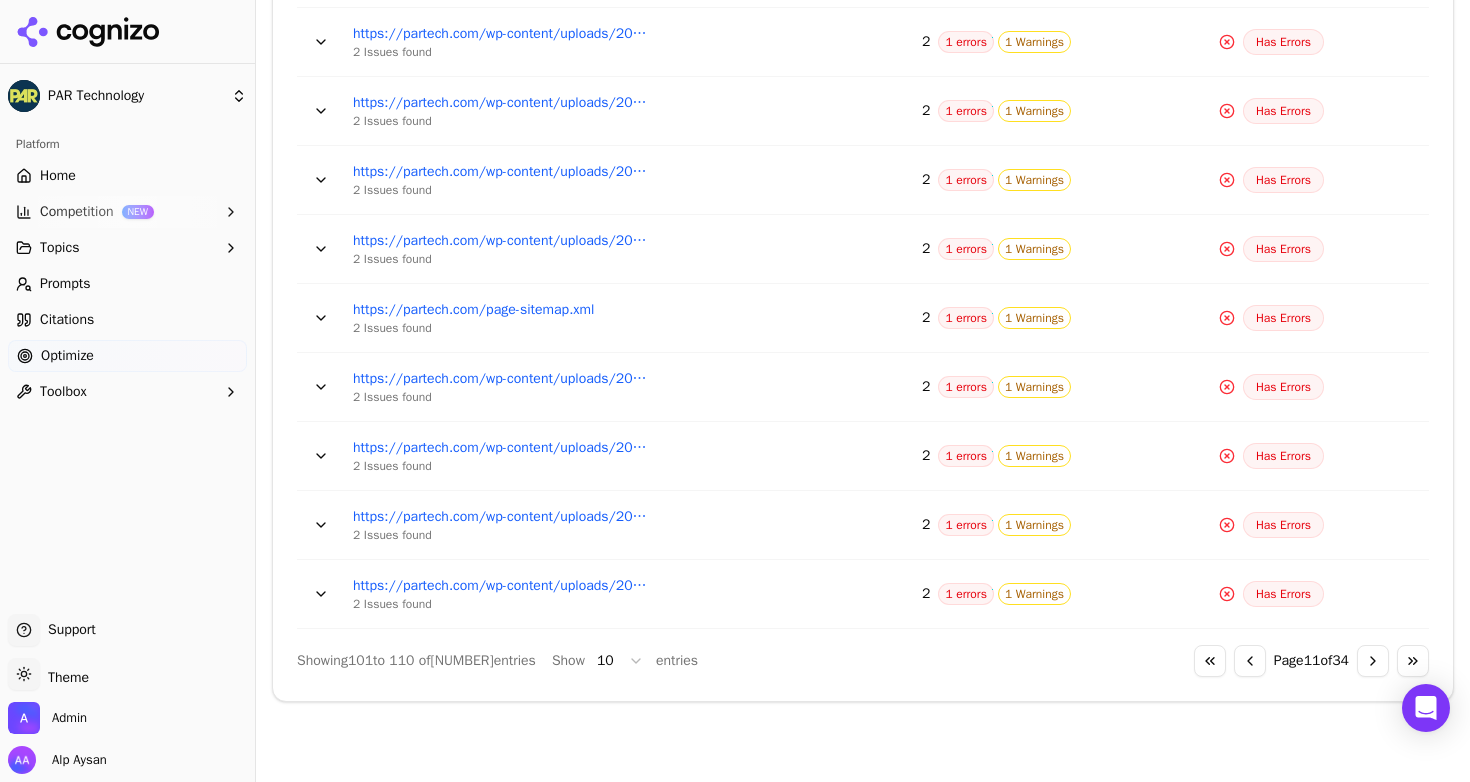 click on "Go to next page" at bounding box center [1373, 661] 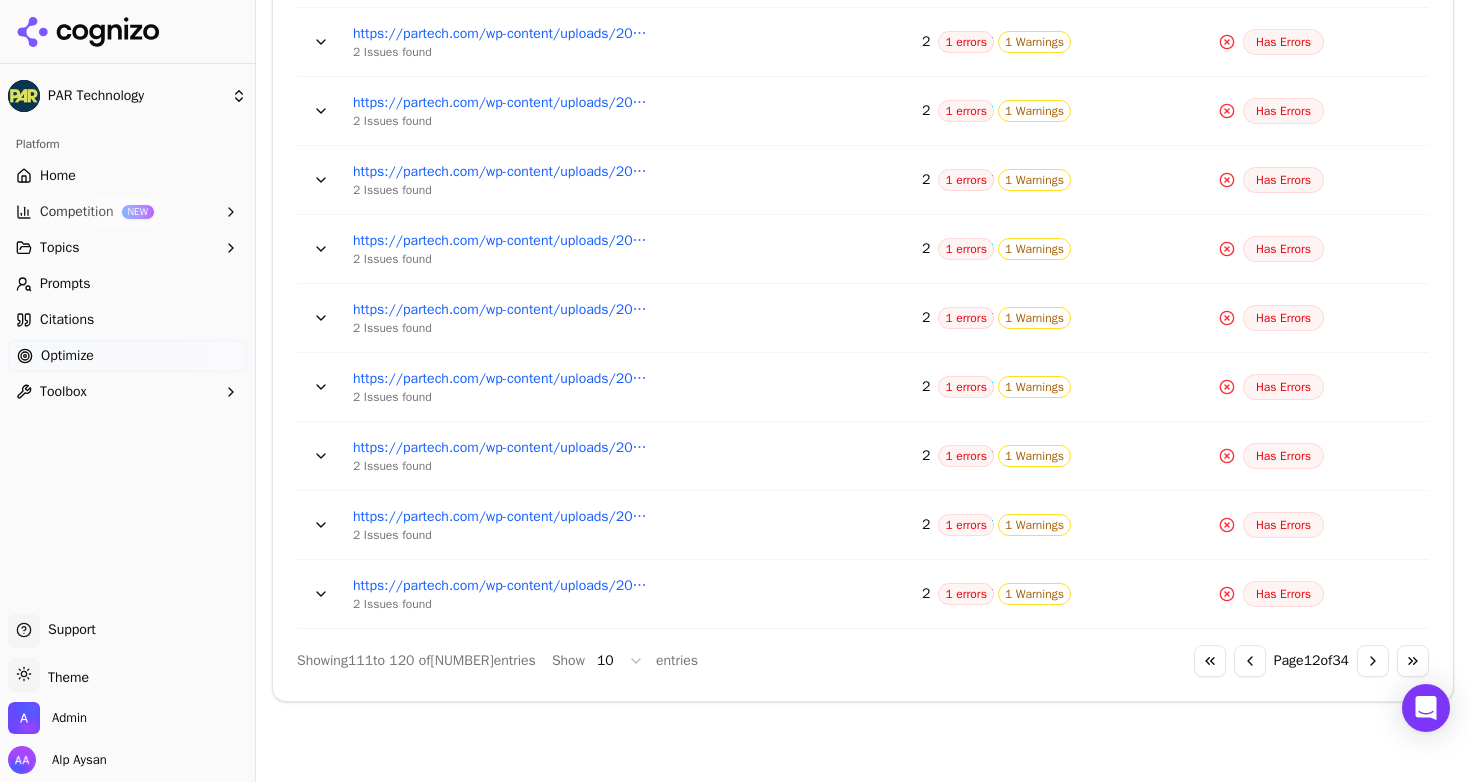 click on "Go to next page" at bounding box center (1373, 661) 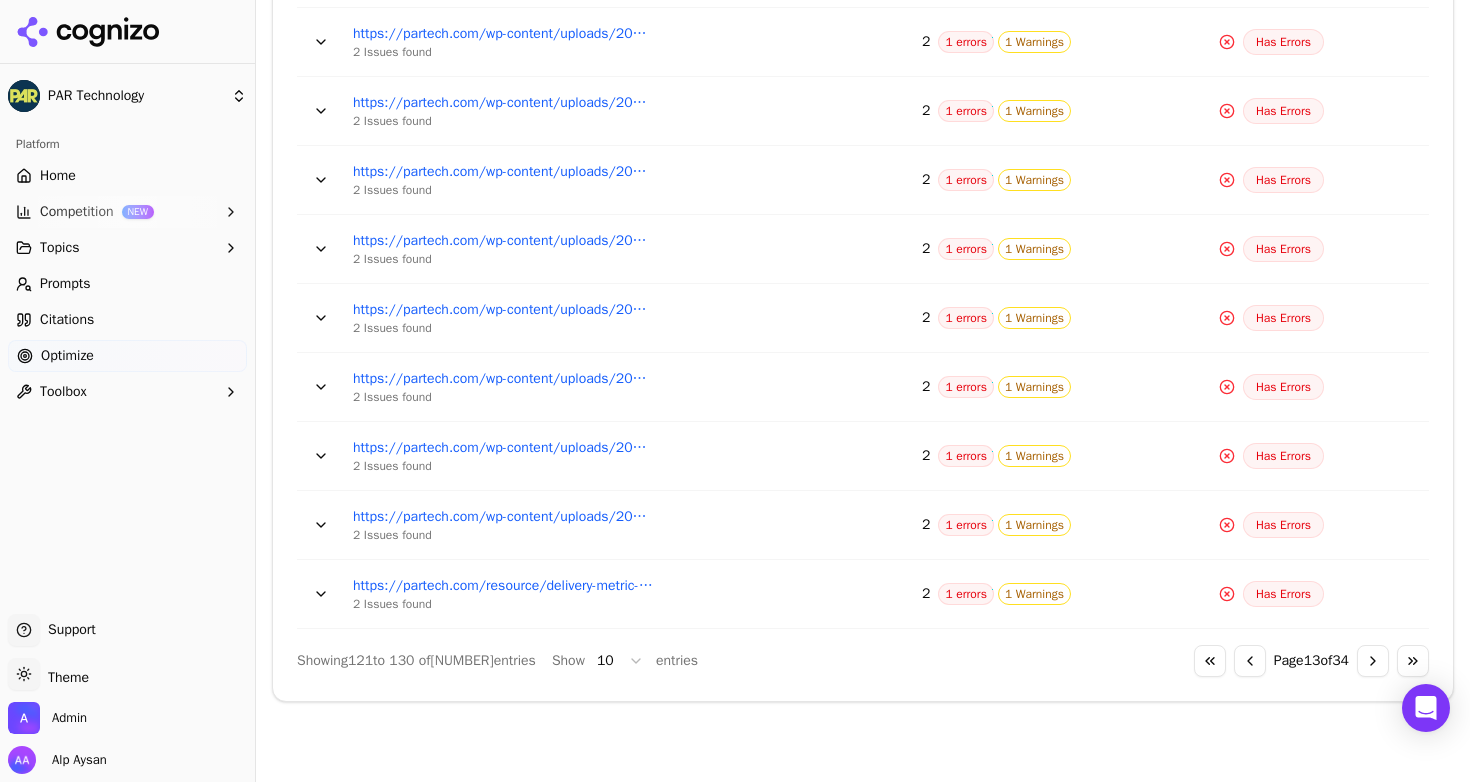 click on "Go to next page" at bounding box center [1373, 661] 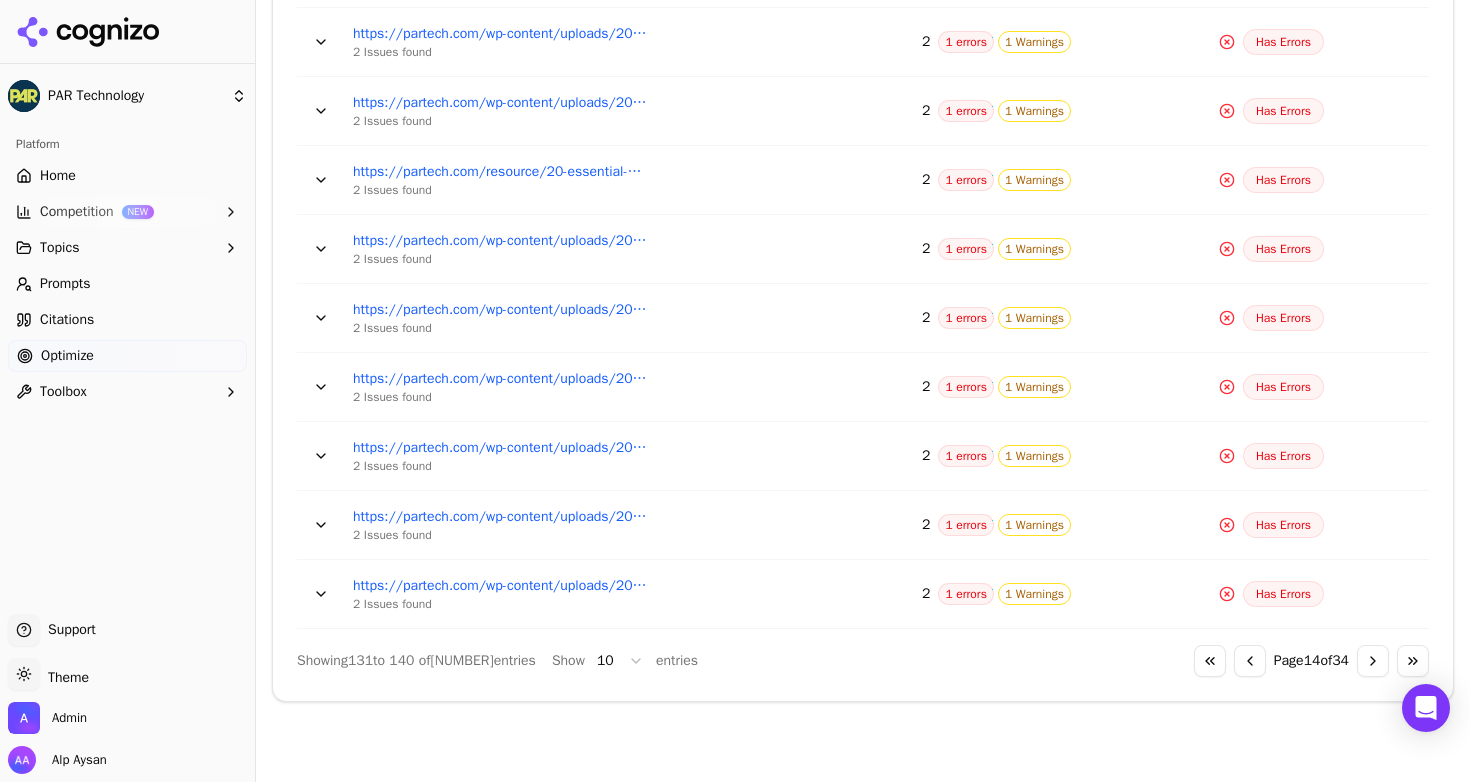 click on "Go to next page" at bounding box center [1373, 661] 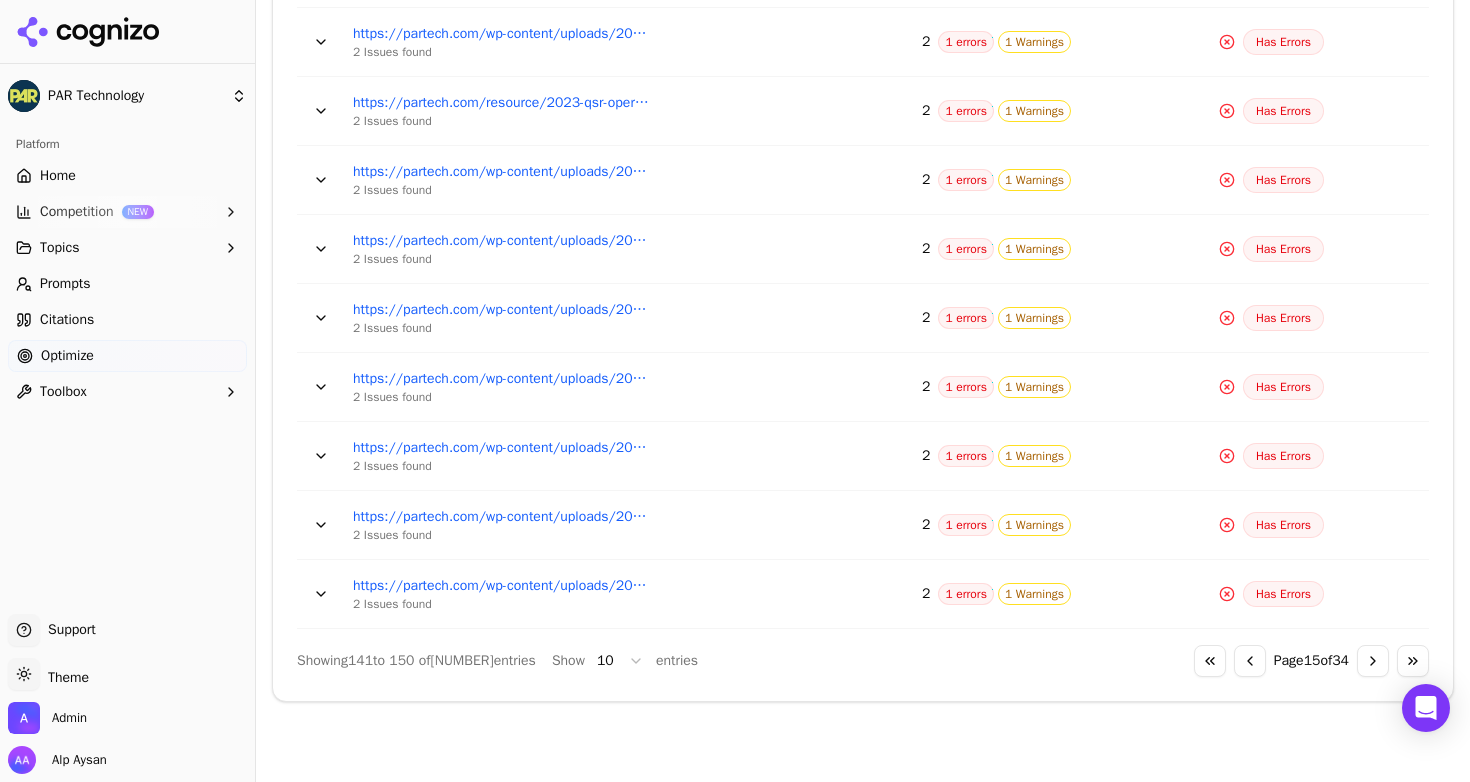 click on "Go to next page" at bounding box center (1373, 661) 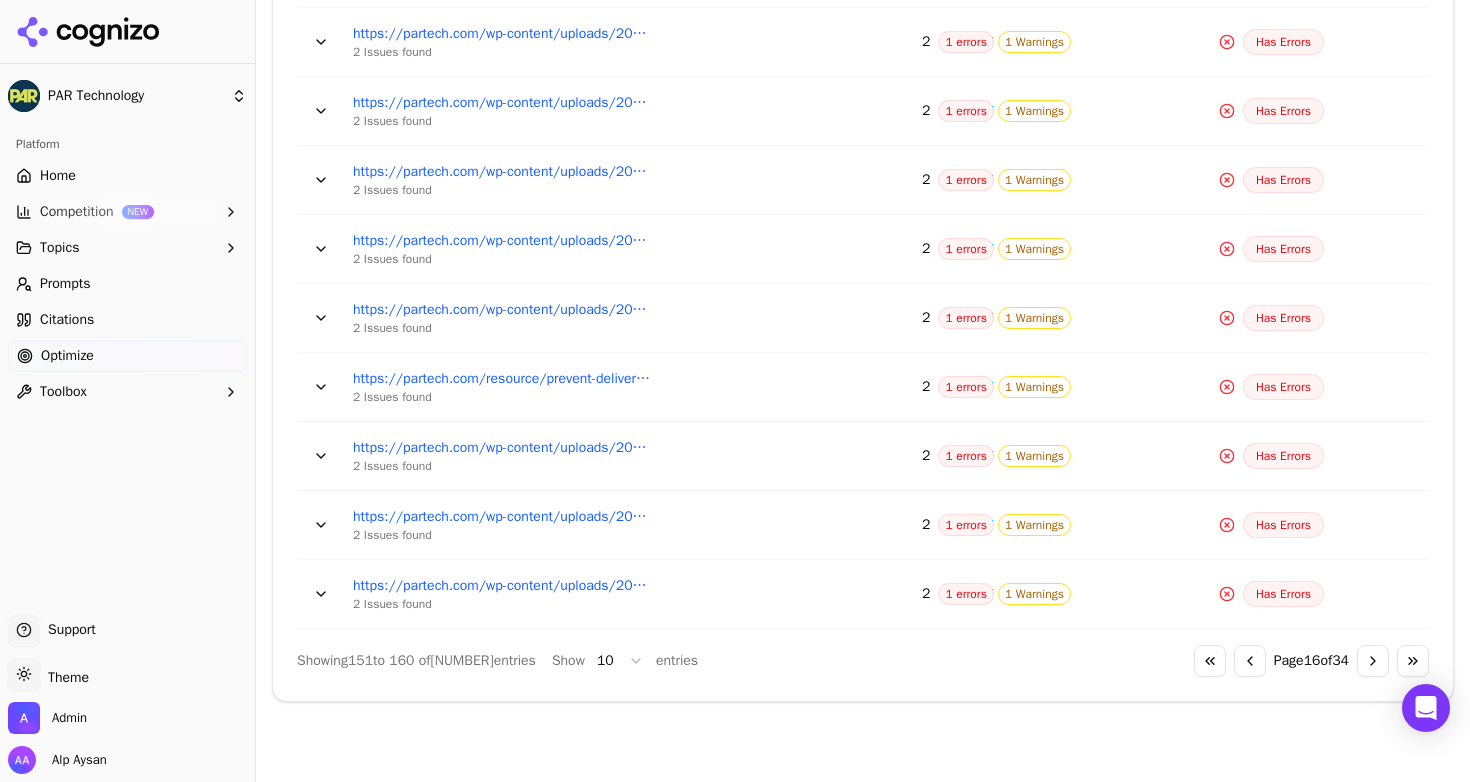 click on "Go to next page" at bounding box center [1373, 661] 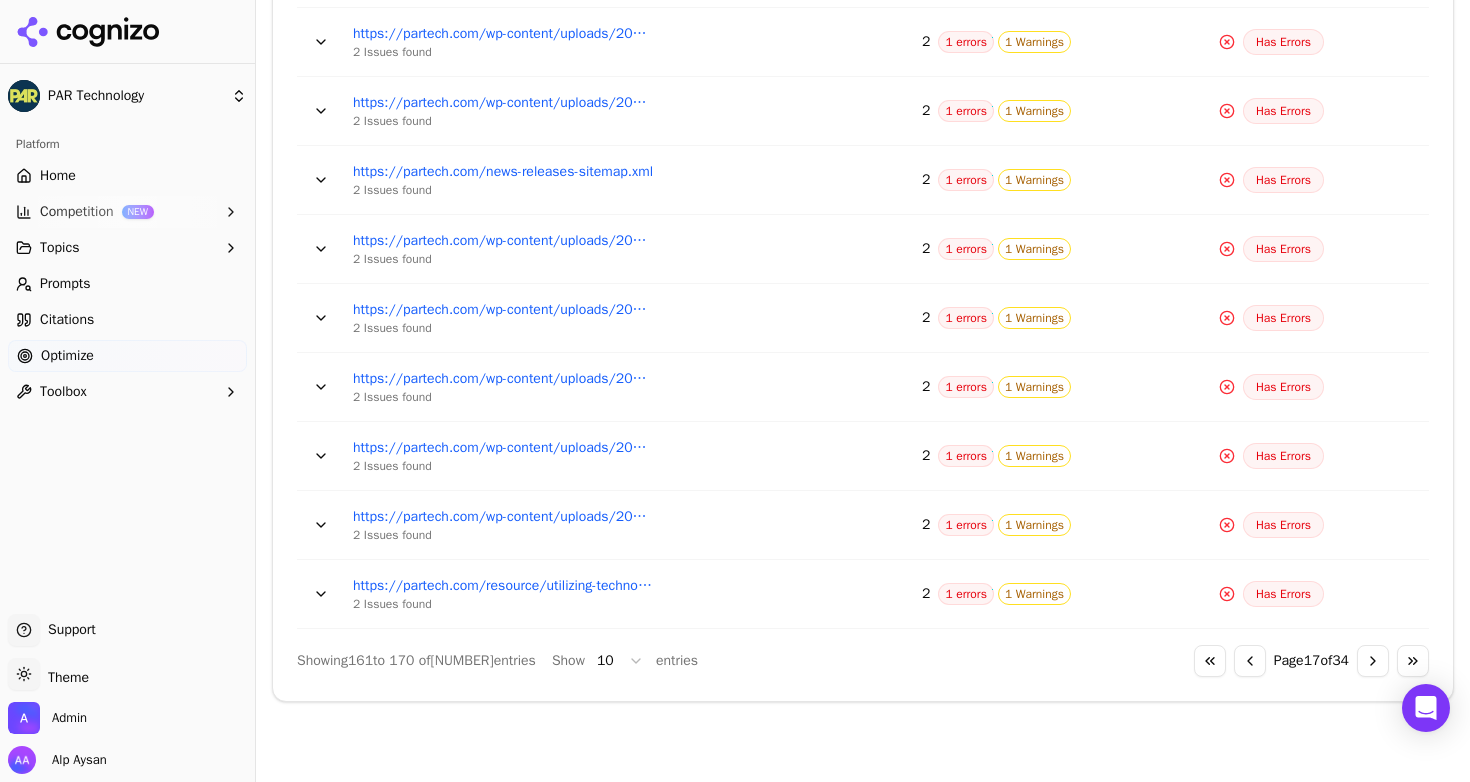 click on "Go to next page" at bounding box center [1373, 661] 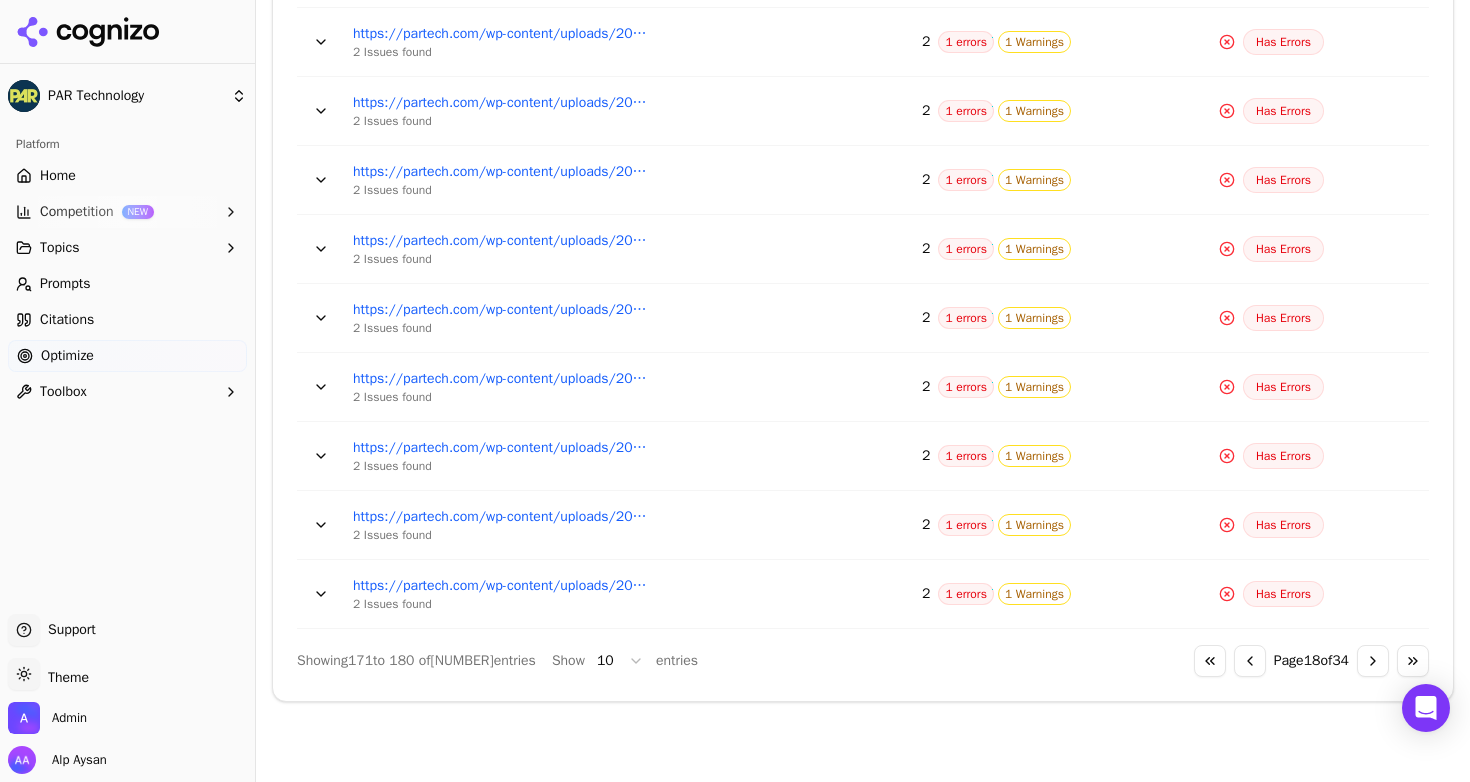 click on "Go to previous page" at bounding box center (1250, 661) 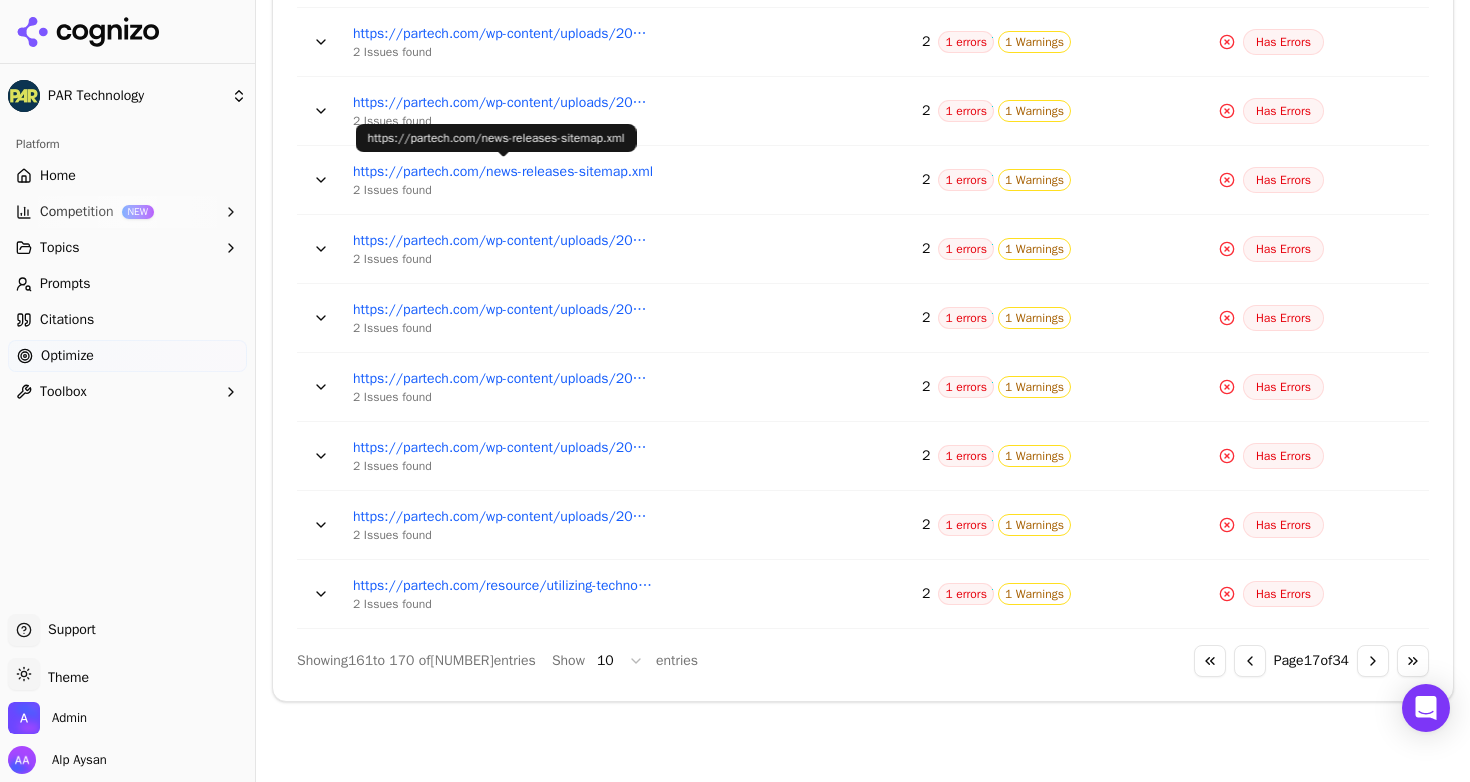 click on "https://partech.com/news-releases-sitemap.xml" at bounding box center (503, 172) 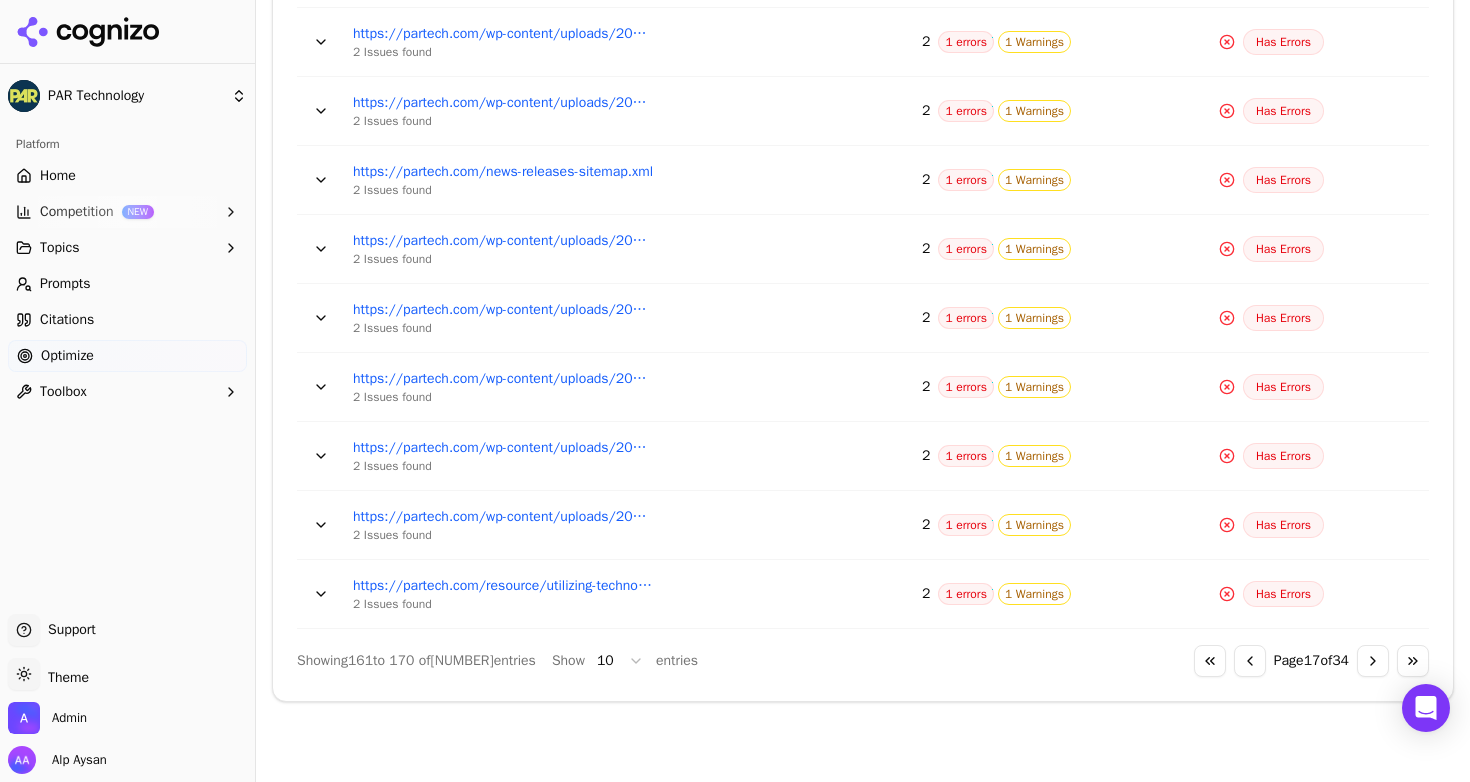 click on "Go to next page" at bounding box center [1373, 661] 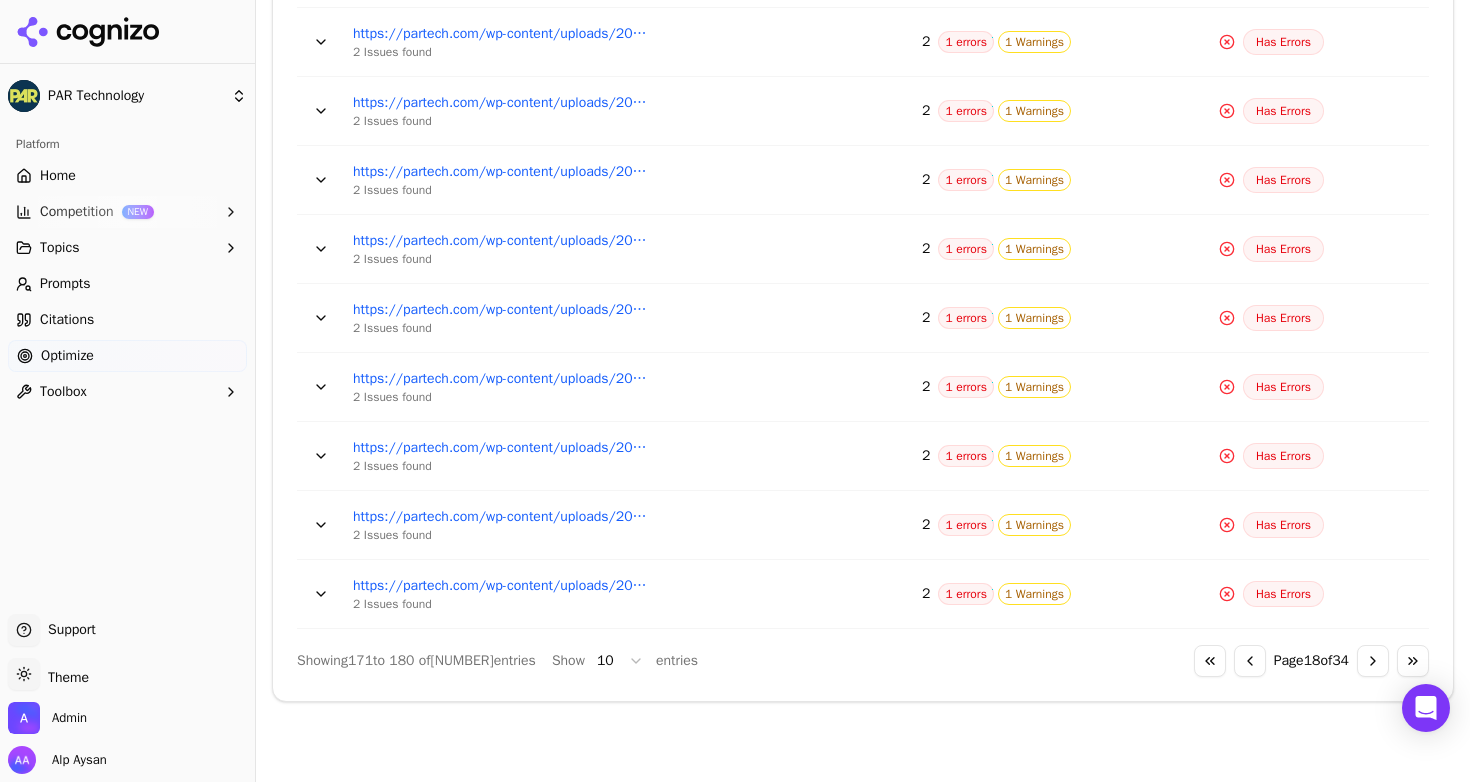 click on "Go to next page" at bounding box center (1373, 661) 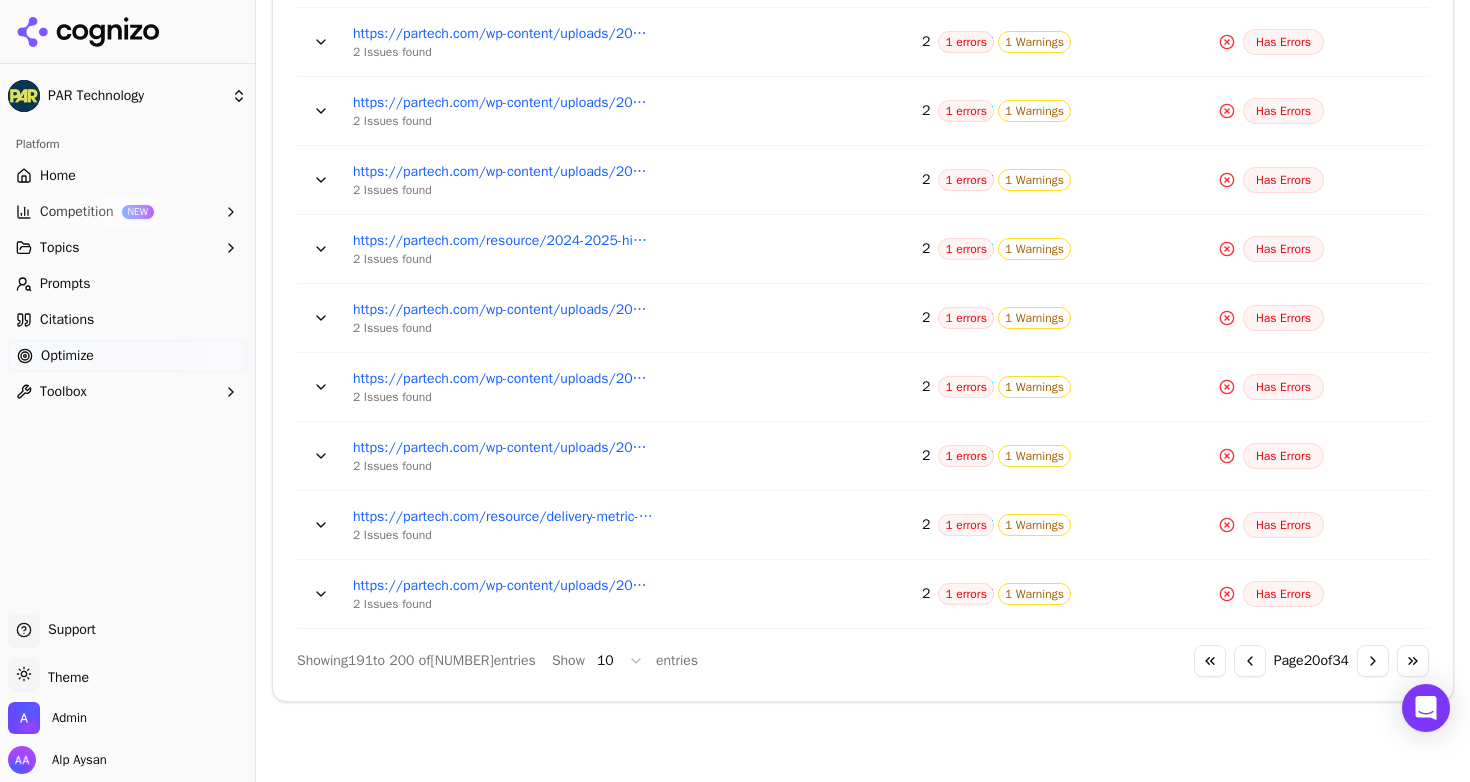 click on "Go to next page" at bounding box center (1373, 661) 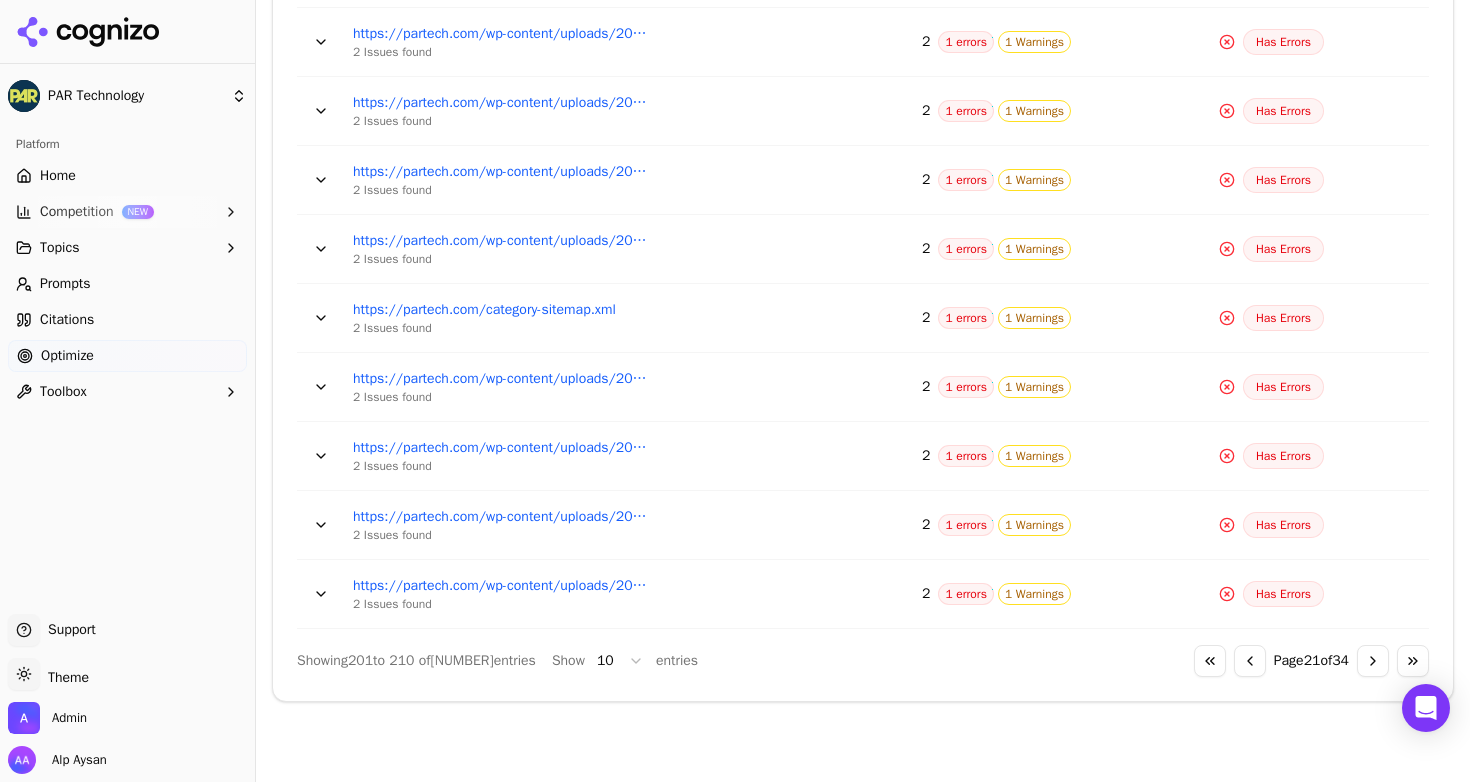 click on "Go to next page" at bounding box center [1373, 661] 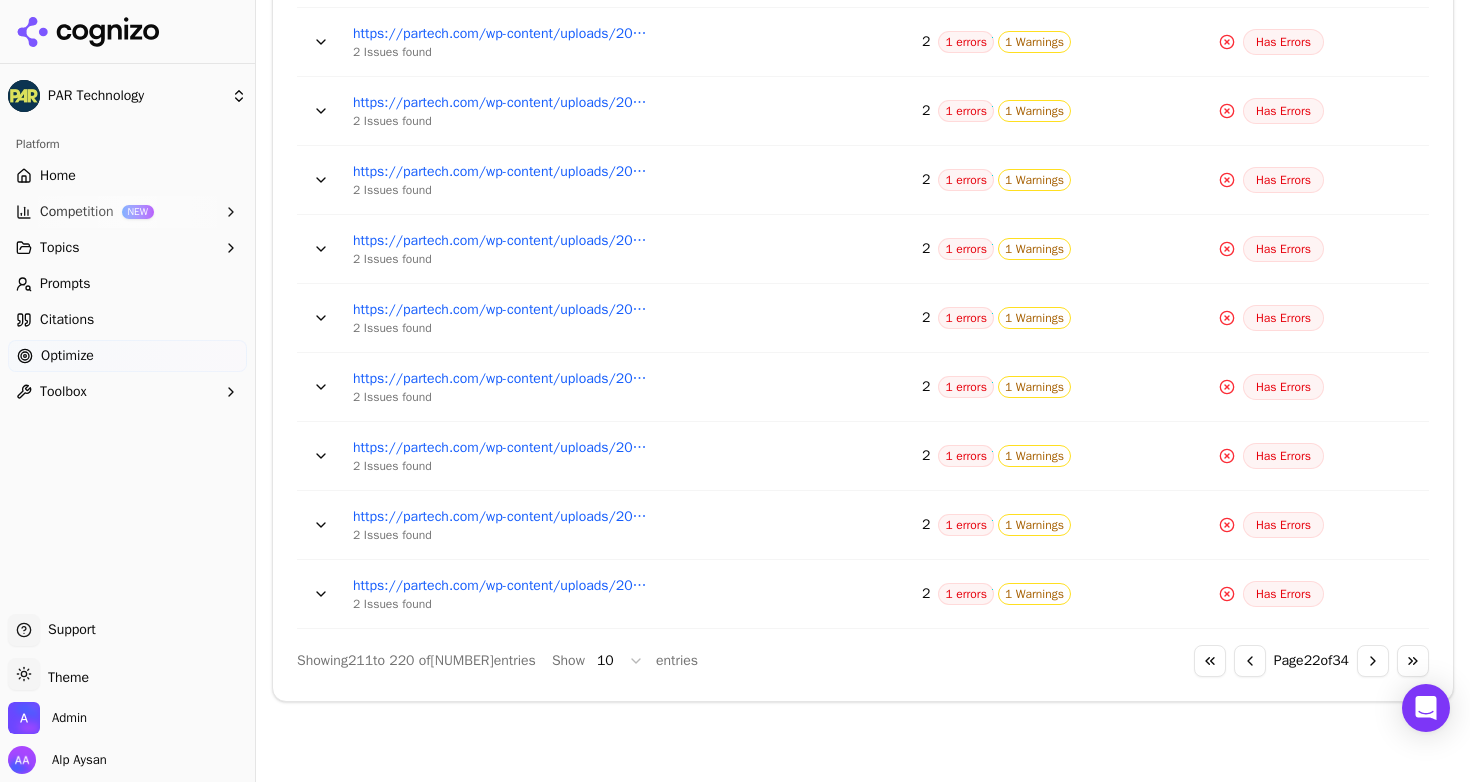 click on "Go to next page" at bounding box center [1373, 661] 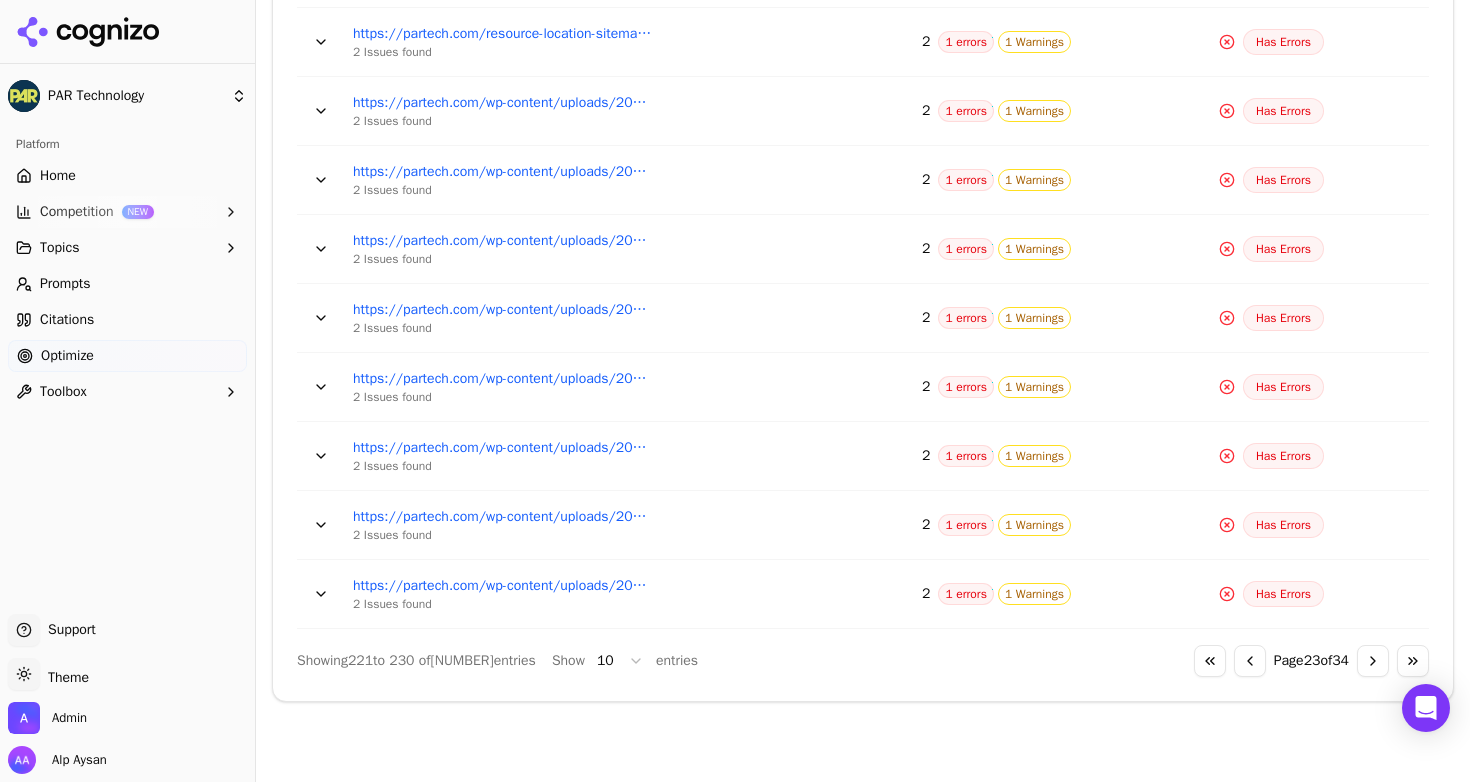 click on "Go to next page" at bounding box center [1373, 661] 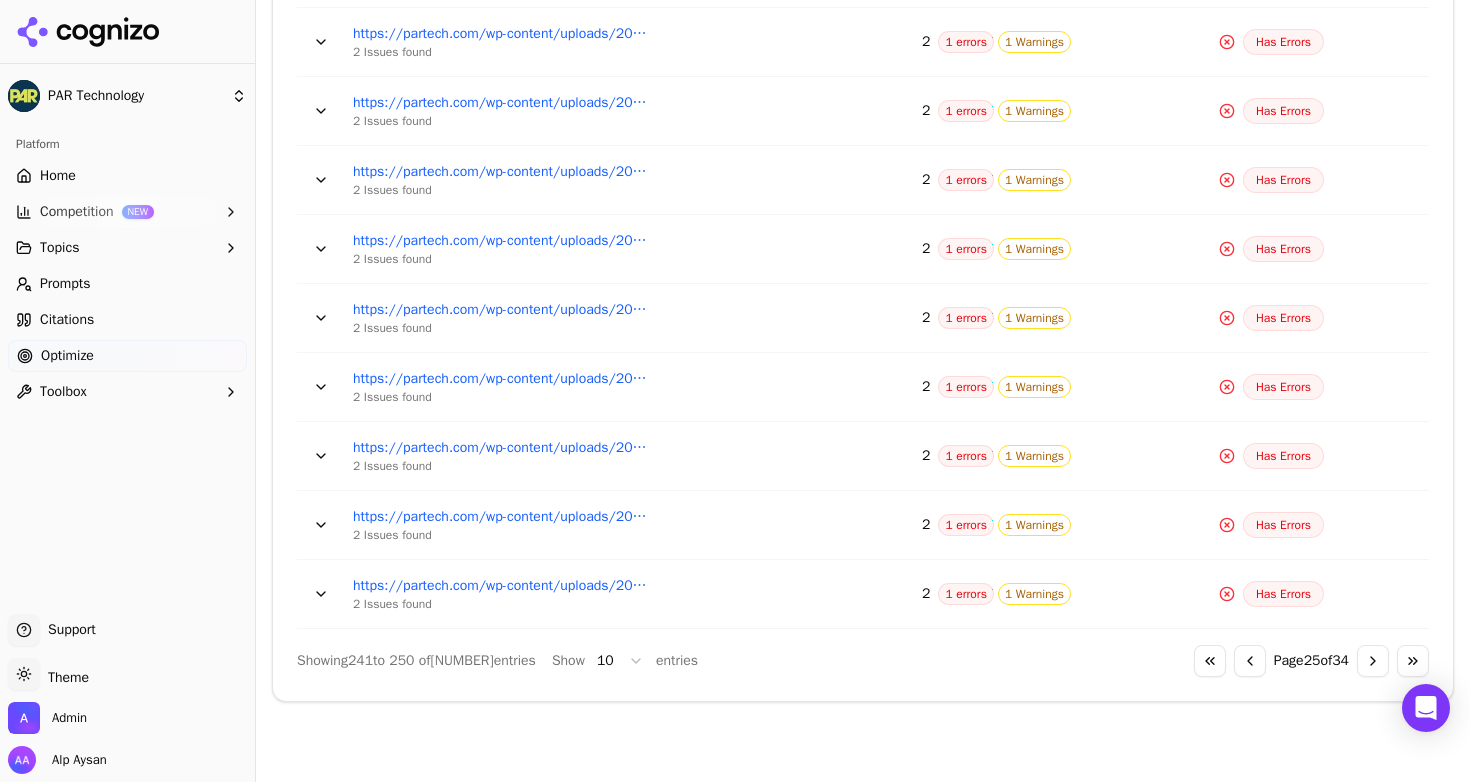 click on "Go to next page" at bounding box center (1373, 661) 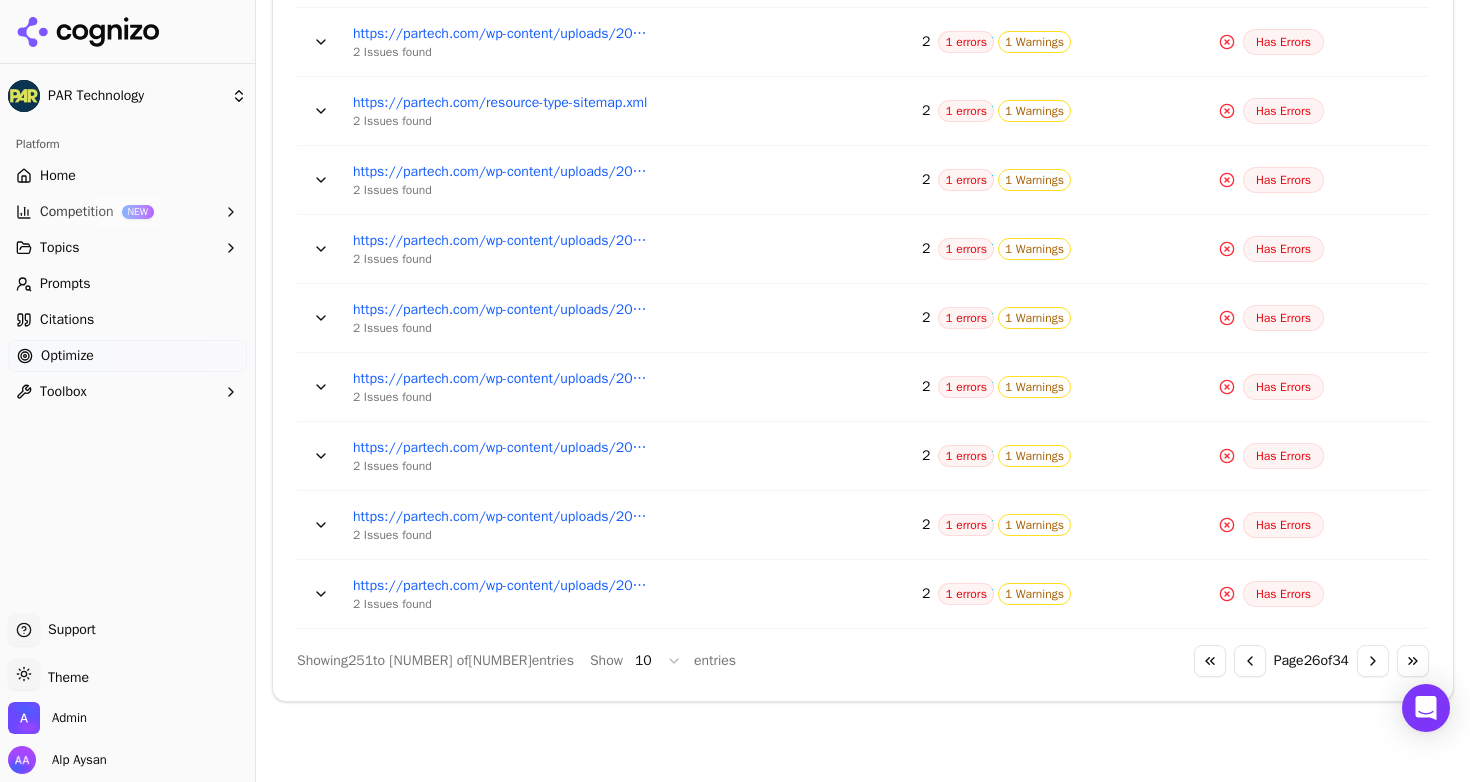 click on "Go to next page" at bounding box center (1373, 661) 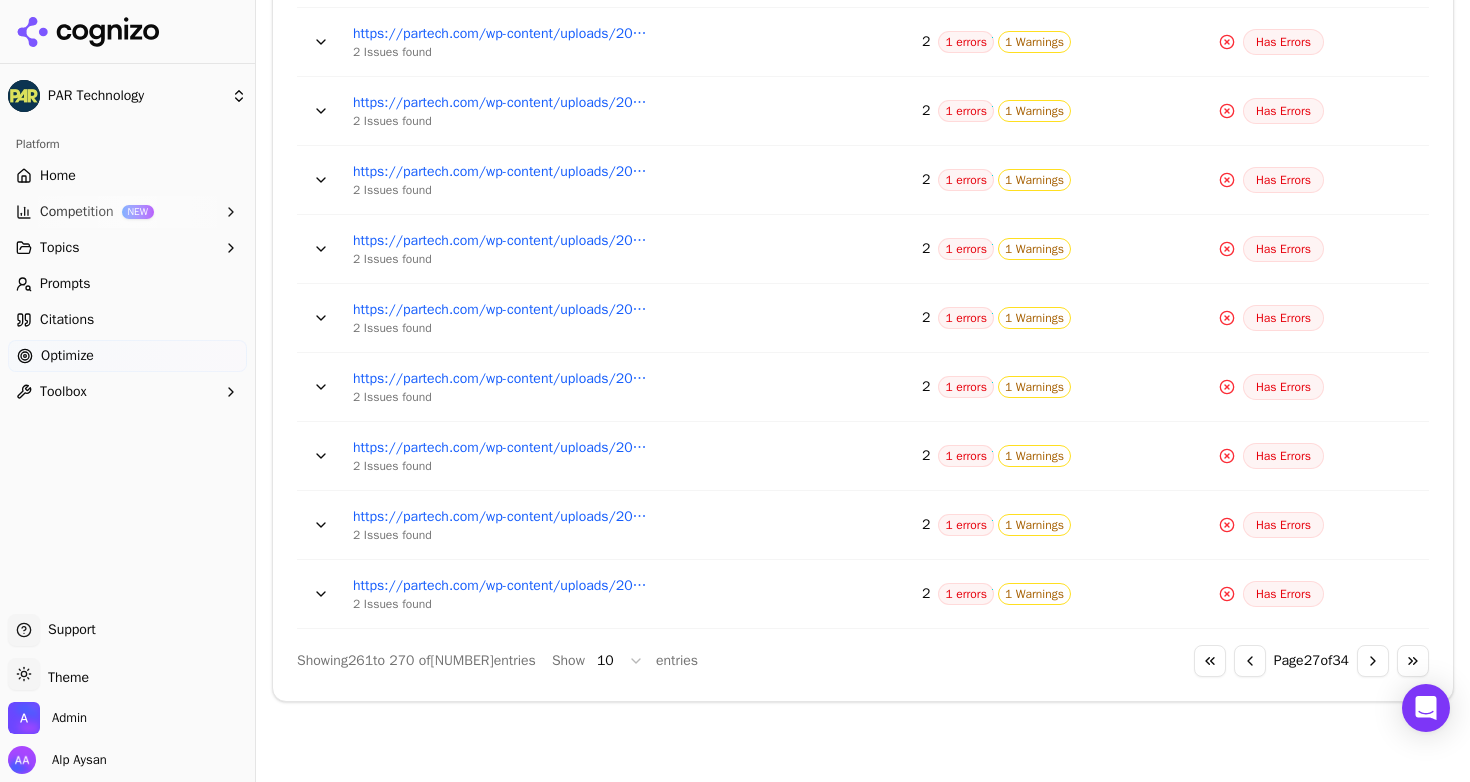 click on "Go to next page" at bounding box center (1373, 661) 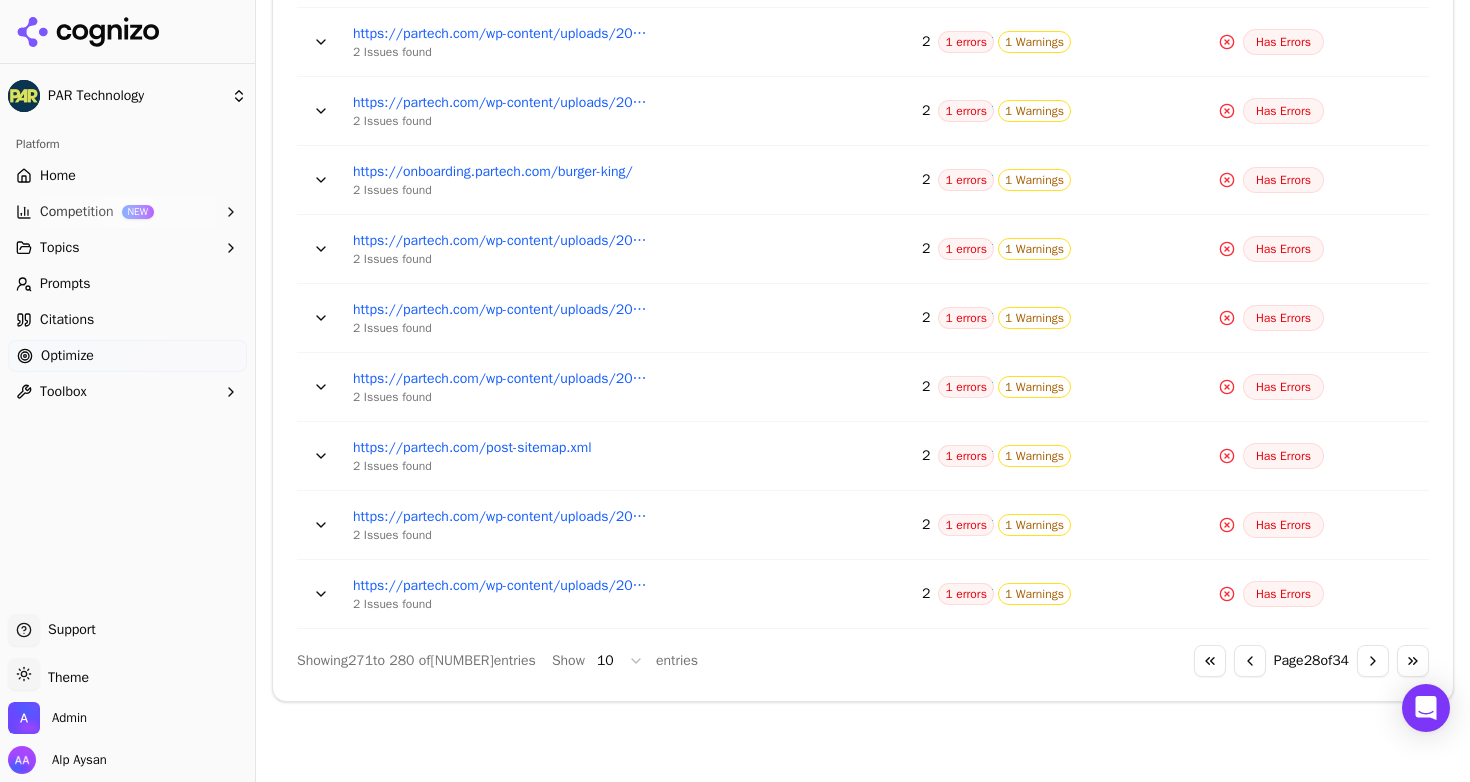 click on "Go to next page" at bounding box center (1373, 661) 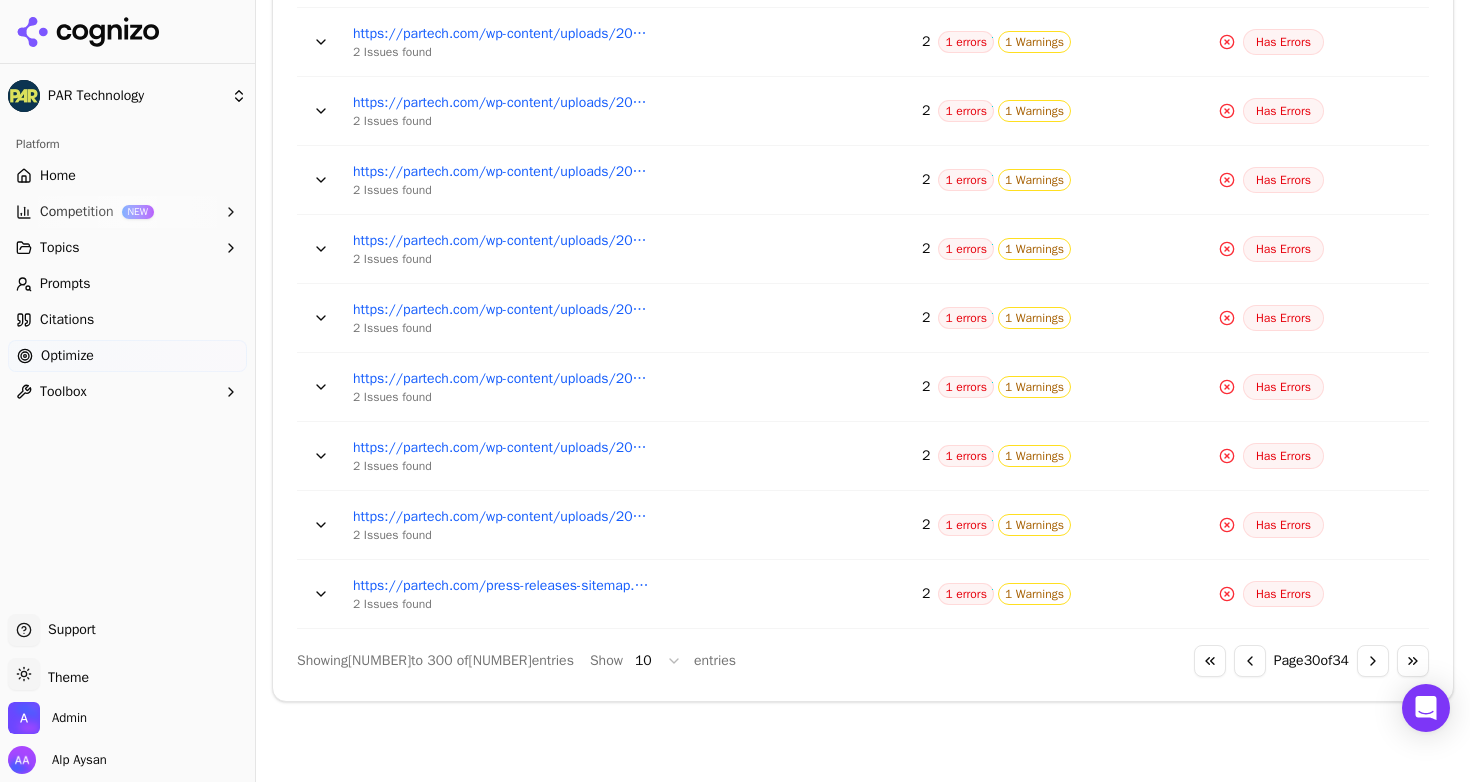 click on "Go to next page" at bounding box center [1373, 661] 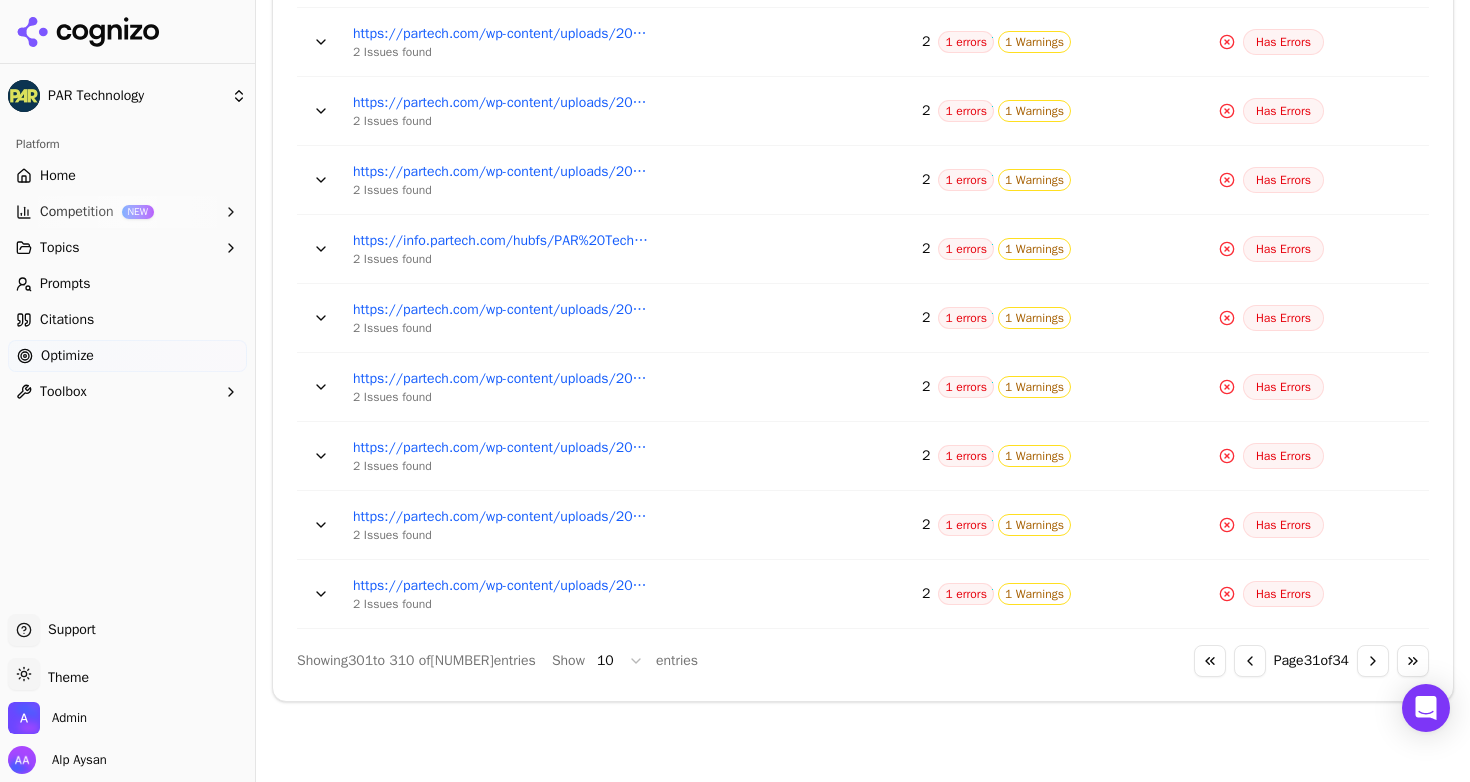 click on "Go to next page" at bounding box center (1373, 661) 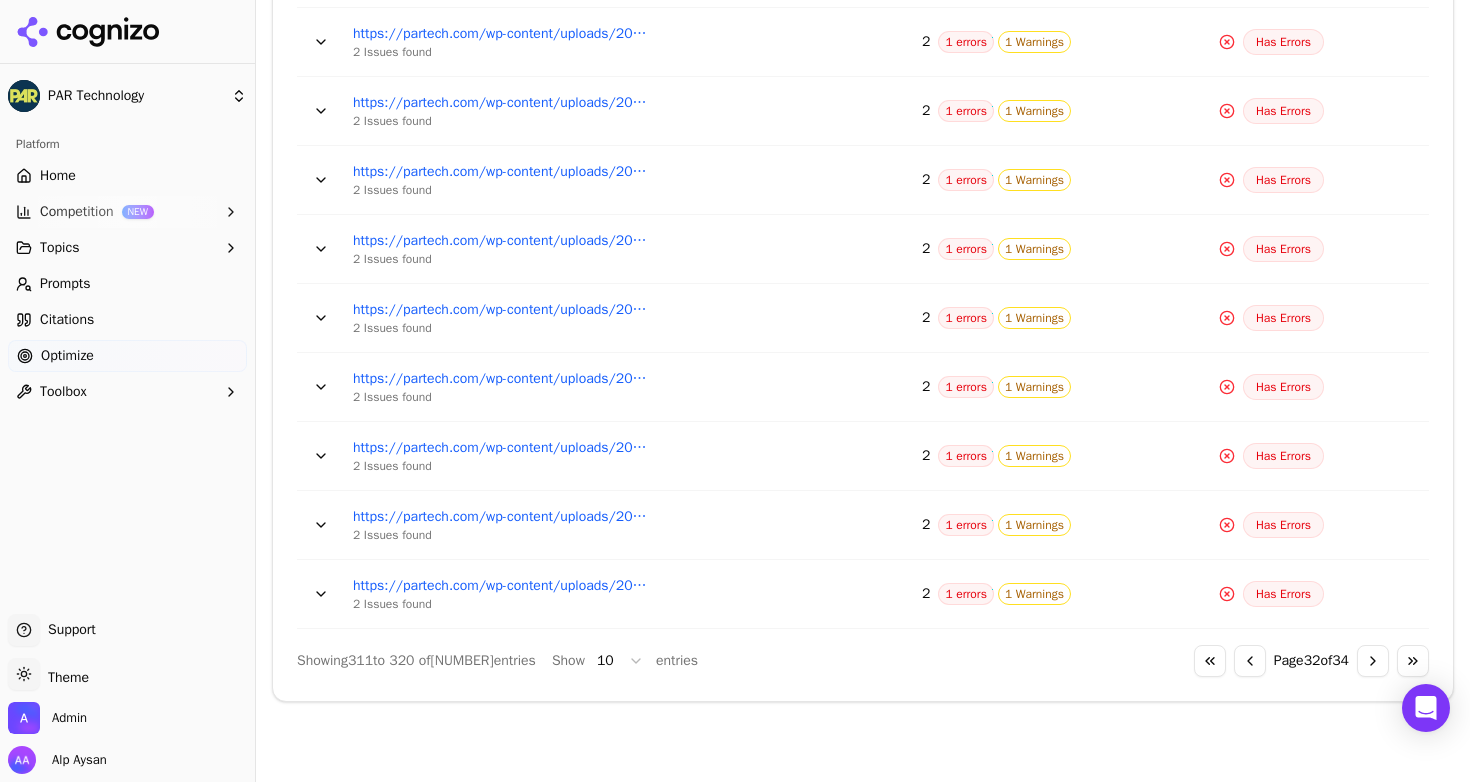 click on "Go to next page" at bounding box center [1373, 661] 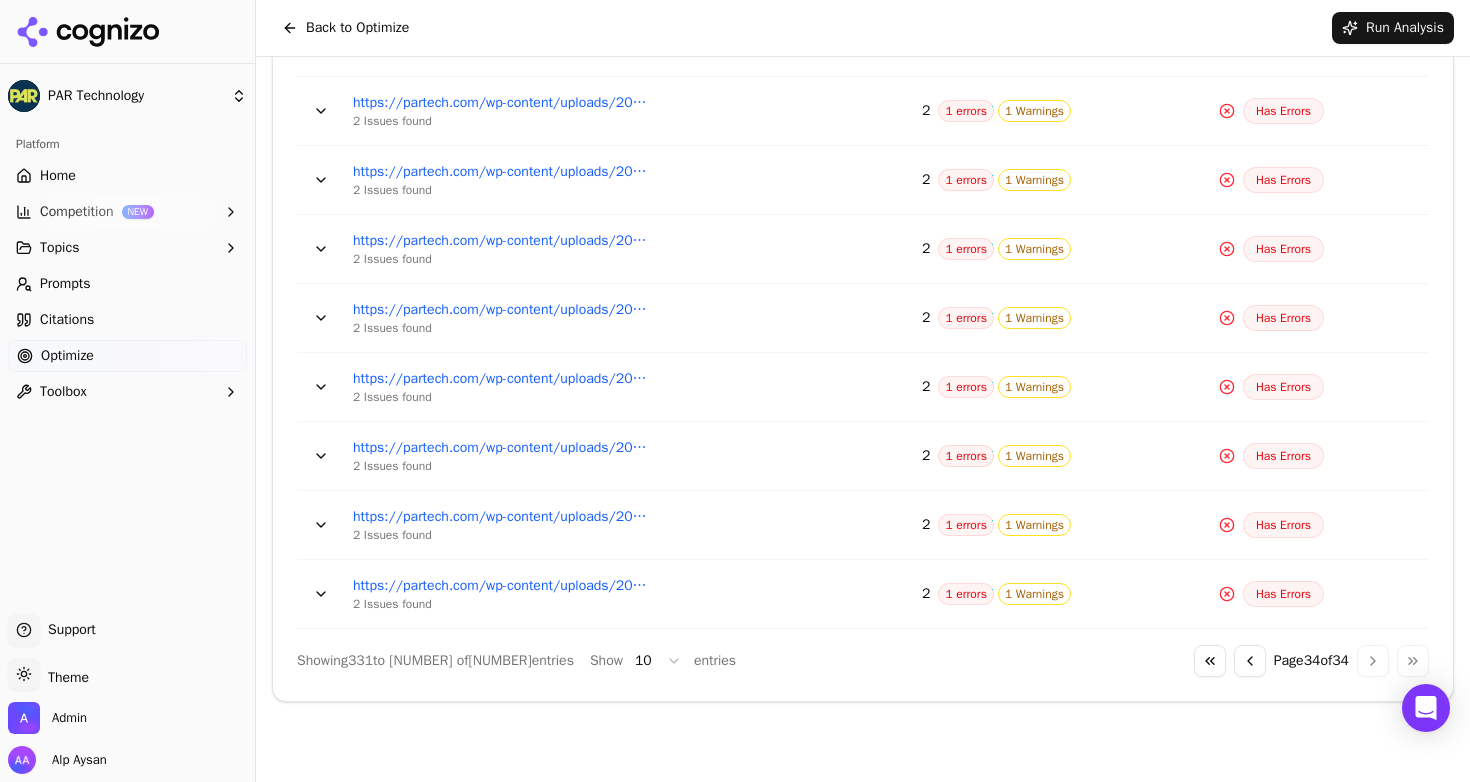 scroll, scrollTop: 851, scrollLeft: 0, axis: vertical 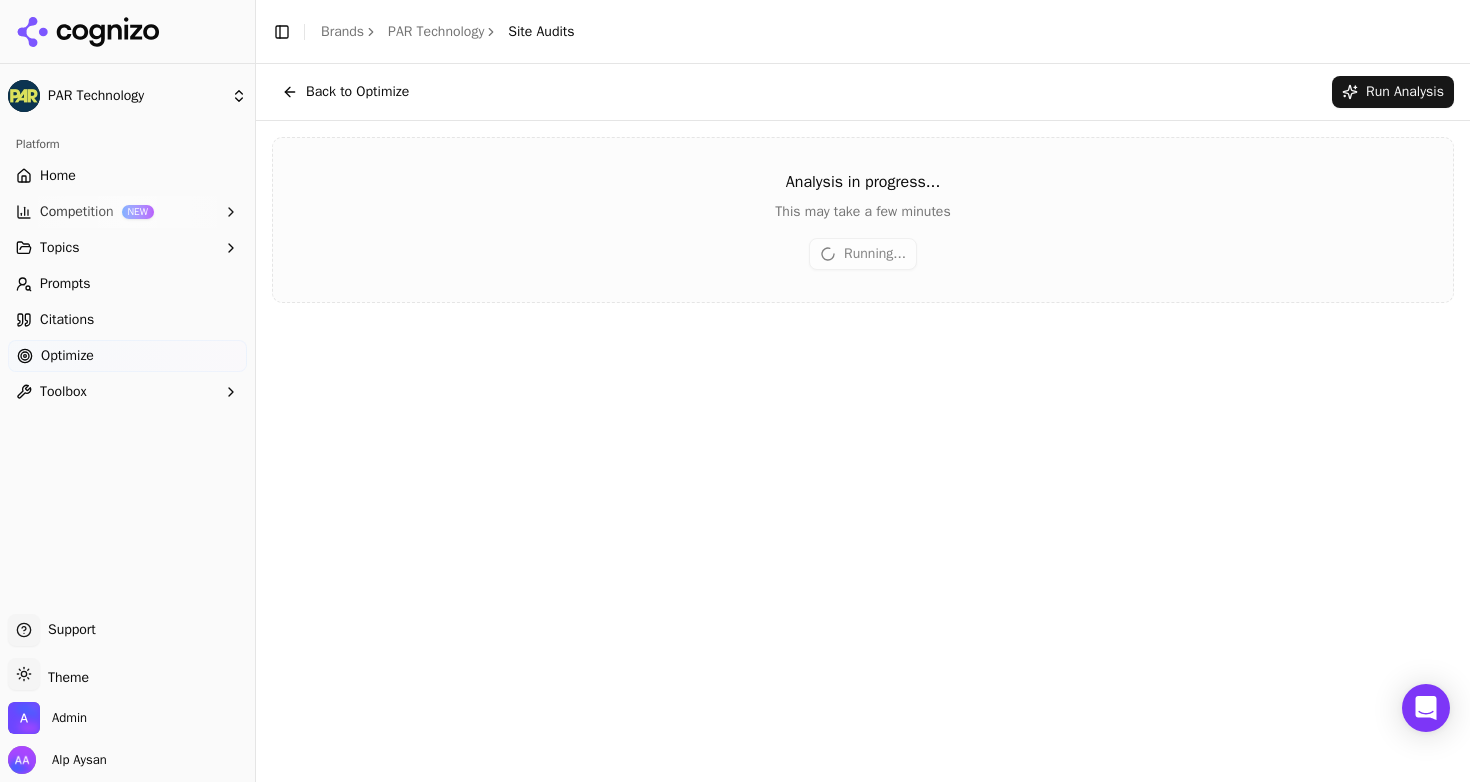 click on "Back to Optimize Run Analysis Analysis in progress... This may take a few minutes Running..." at bounding box center (863, 423) 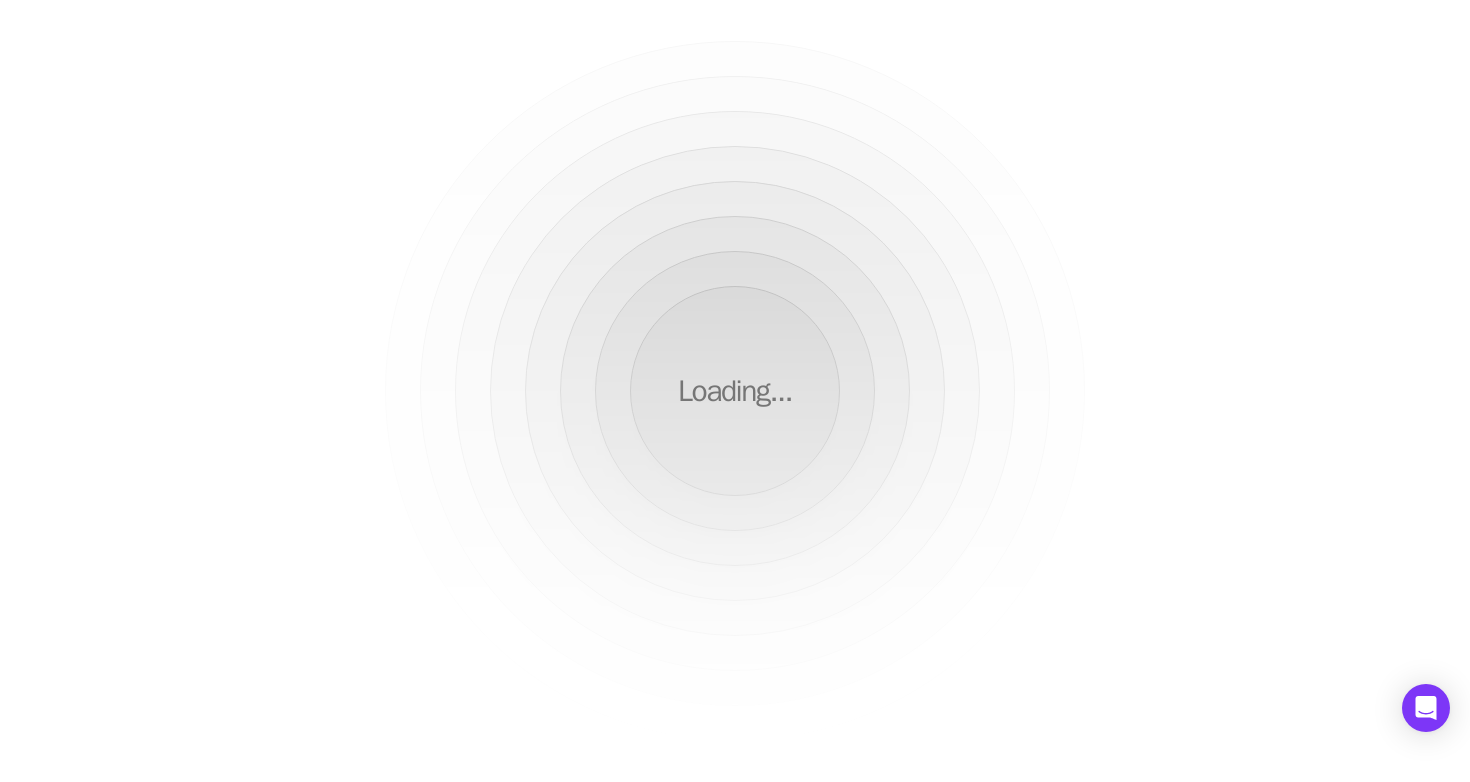 scroll, scrollTop: 0, scrollLeft: 0, axis: both 